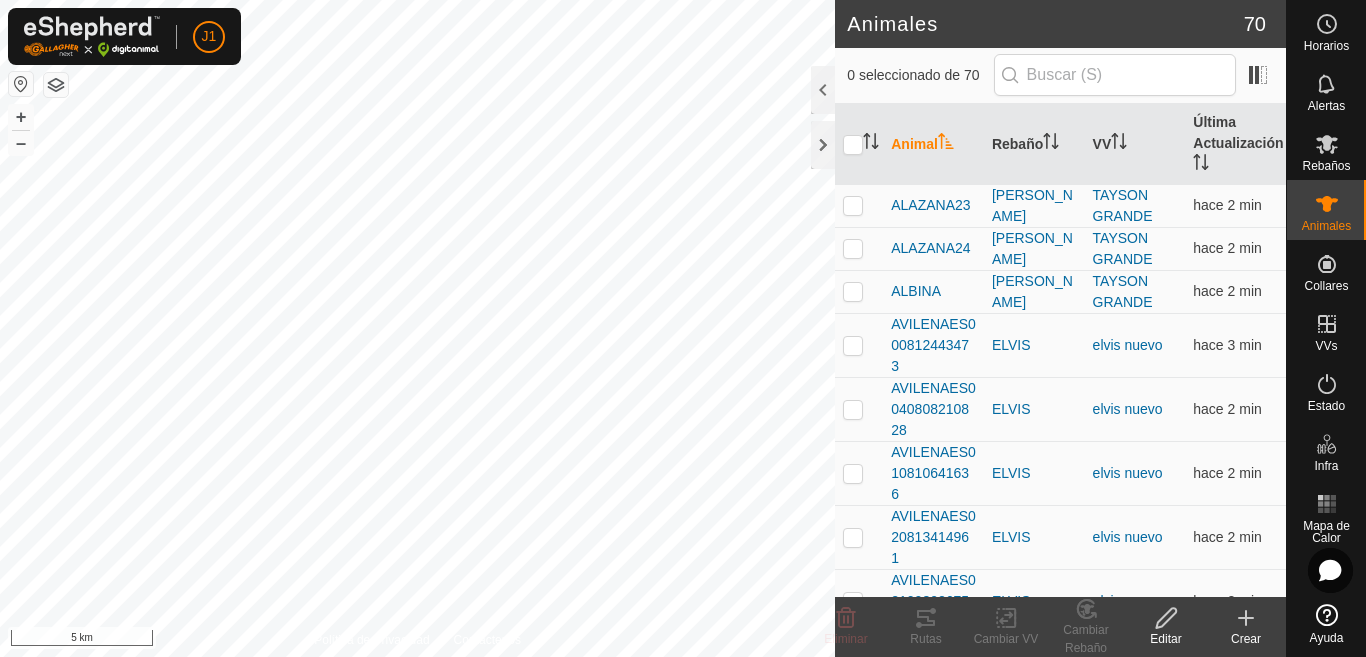 scroll, scrollTop: 0, scrollLeft: 0, axis: both 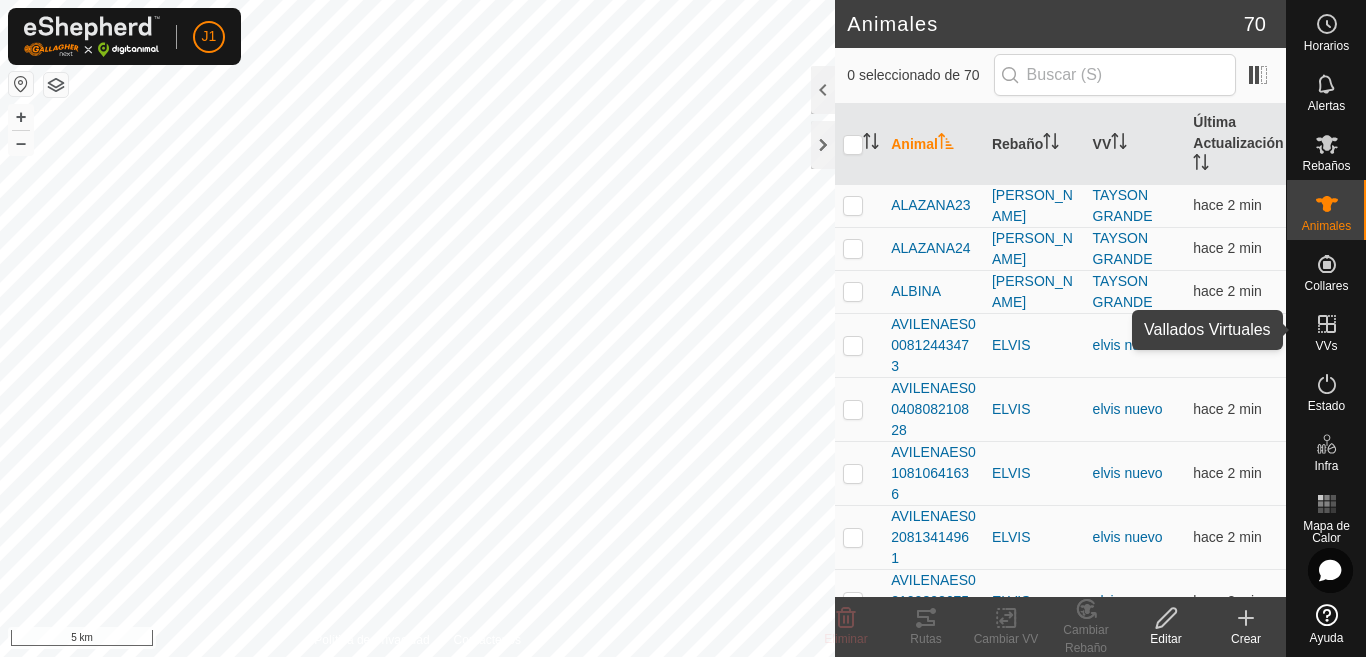 click 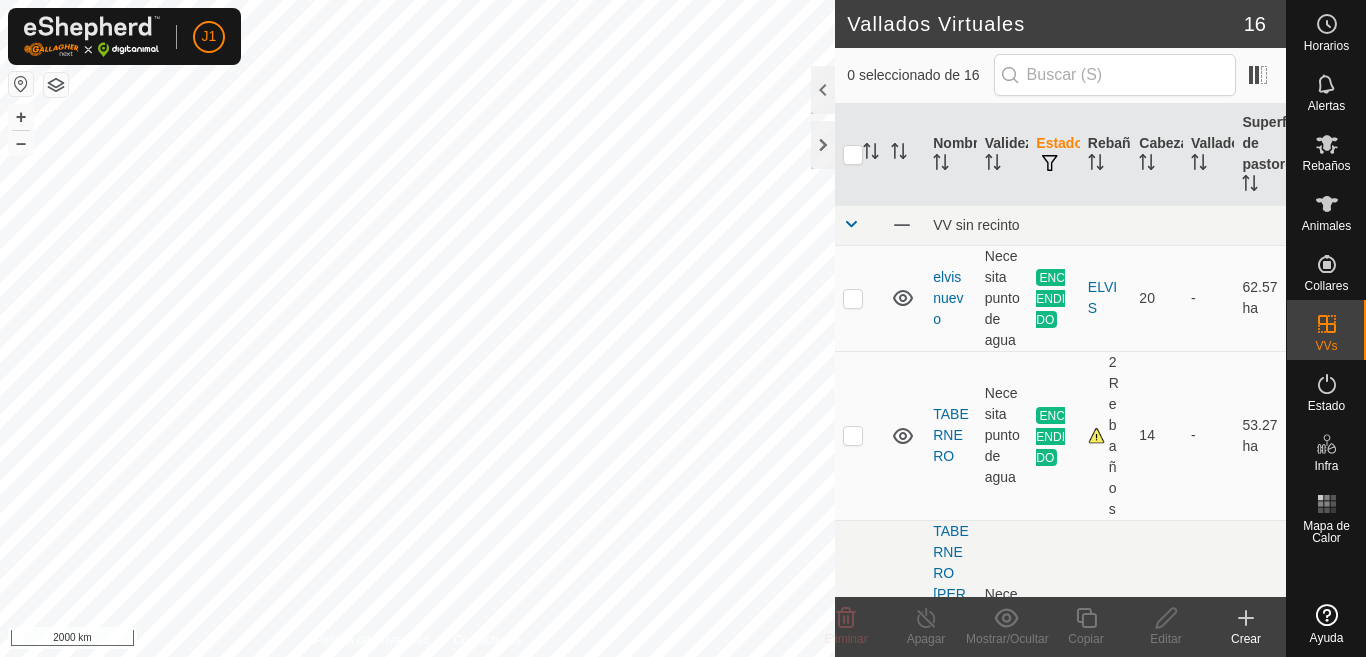 scroll, scrollTop: 0, scrollLeft: 0, axis: both 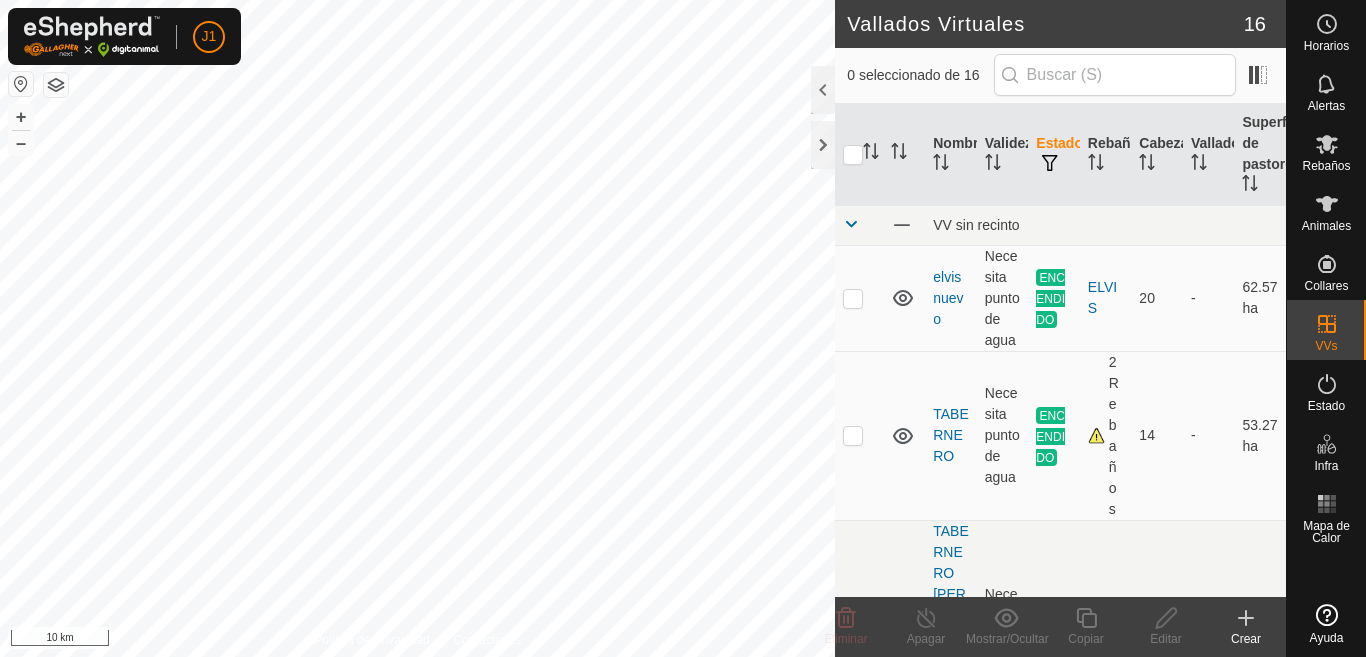 click on "J1 Horarios Alertas Rebaños Animales Collares VVs Estado Infra Mapa de Calor Ayuda Vallados Virtuales 16 0 seleccionado de 16     Nombre   Validez   Estado   Rebaño   [PERSON_NAME]   Superficie de pastoreo   VV sin [PERSON_NAME] nuevo  Necesita punto de agua  ENCENDIDO  ELVIS   20   -   62.57 ha  TABERNERO  Necesita punto de agua  ENCENDIDO  2 Rebaños   14   -   53.27 ha  TABERNERO [PERSON_NAME] [PERSON_NAME]  Necesita punto de agua  ENCENDIDO  TABERNERO   1   -   51.9 [PERSON_NAME] GRANDE  Necesita punto de agua  ENCENDIDO  [PERSON_NAME]   11   -   56.38 ha  YIYI  Necesita punto de agua  ENCENDIDO  YIYI   23   -   64.55 ha  ZINTXO  Necesita punto de agua  ENCENDIDO  ZINTXO   2   -   34.95 ha  ELVIS CERCAR  Necesita punto de agua  APAGADO  -   0   -   143.04 ha  ELVIS LARGO  Necesita punto de agua  APAGADO  -   0   -   67.92 ha  ELVIS PEKENO  Necesita punto de agua  APAGADO  -   0   -   41.92 [PERSON_NAME] SI  Necesita punto de agua  APAGADO  -   0   -   124.52 ha  taison  Necesita punto de agua  APAGADO  -   0   -  +" at bounding box center [683, 328] 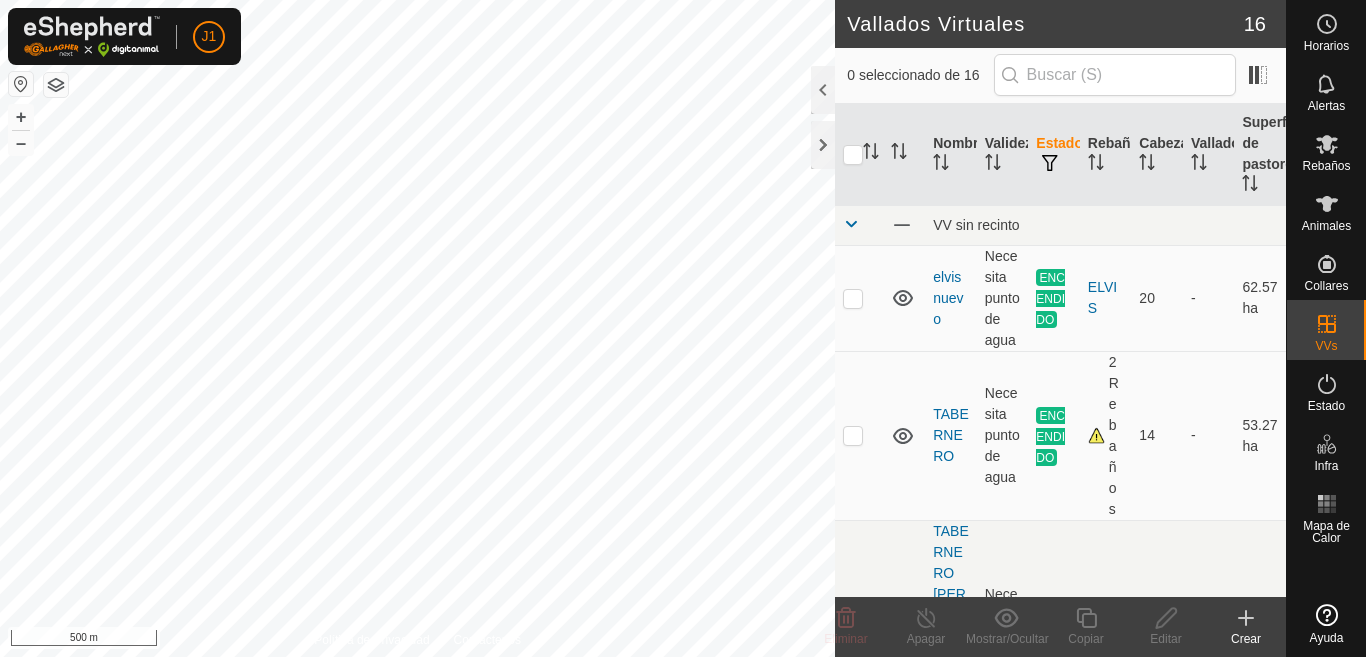 click on "J1 Horarios Alertas Rebaños Animales Collares VVs Estado Infra Mapa de Calor Ayuda Vallados Virtuales 16 0 seleccionado de 16     Nombre   Validez   Estado   Rebaño   [PERSON_NAME]   Superficie de pastoreo   VV sin [PERSON_NAME] nuevo  Necesita punto de agua  ENCENDIDO  ELVIS   20   -   62.57 ha  TABERNERO  Necesita punto de agua  ENCENDIDO  2 Rebaños   14   -   53.27 ha  TABERNERO [PERSON_NAME] [PERSON_NAME]  Necesita punto de agua  ENCENDIDO  TABERNERO   1   -   51.9 [PERSON_NAME] GRANDE  Necesita punto de agua  ENCENDIDO  [PERSON_NAME]   11   -   56.38 ha  YIYI  Necesita punto de agua  ENCENDIDO  YIYI   23   -   64.55 ha  ZINTXO  Necesita punto de agua  ENCENDIDO  ZINTXO   2   -   34.95 ha  ELVIS CERCAR  Necesita punto de agua  APAGADO  -   0   -   143.04 ha  ELVIS LARGO  Necesita punto de agua  APAGADO  -   0   -   67.92 ha  ELVIS PEKENO  Necesita punto de agua  APAGADO  -   0   -   41.92 [PERSON_NAME] SI  Necesita punto de agua  APAGADO  -   0   -   124.52 ha  taison  Necesita punto de agua  APAGADO  -   0   -  +" at bounding box center [683, 328] 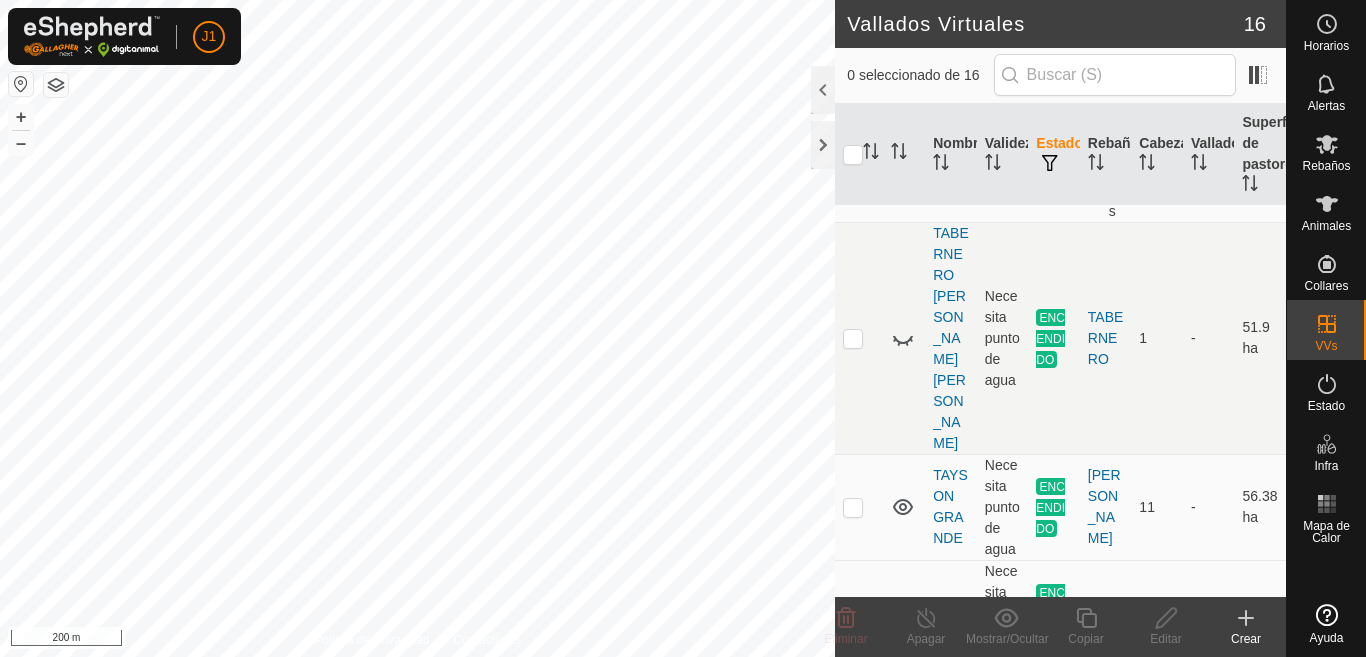 scroll, scrollTop: 300, scrollLeft: 0, axis: vertical 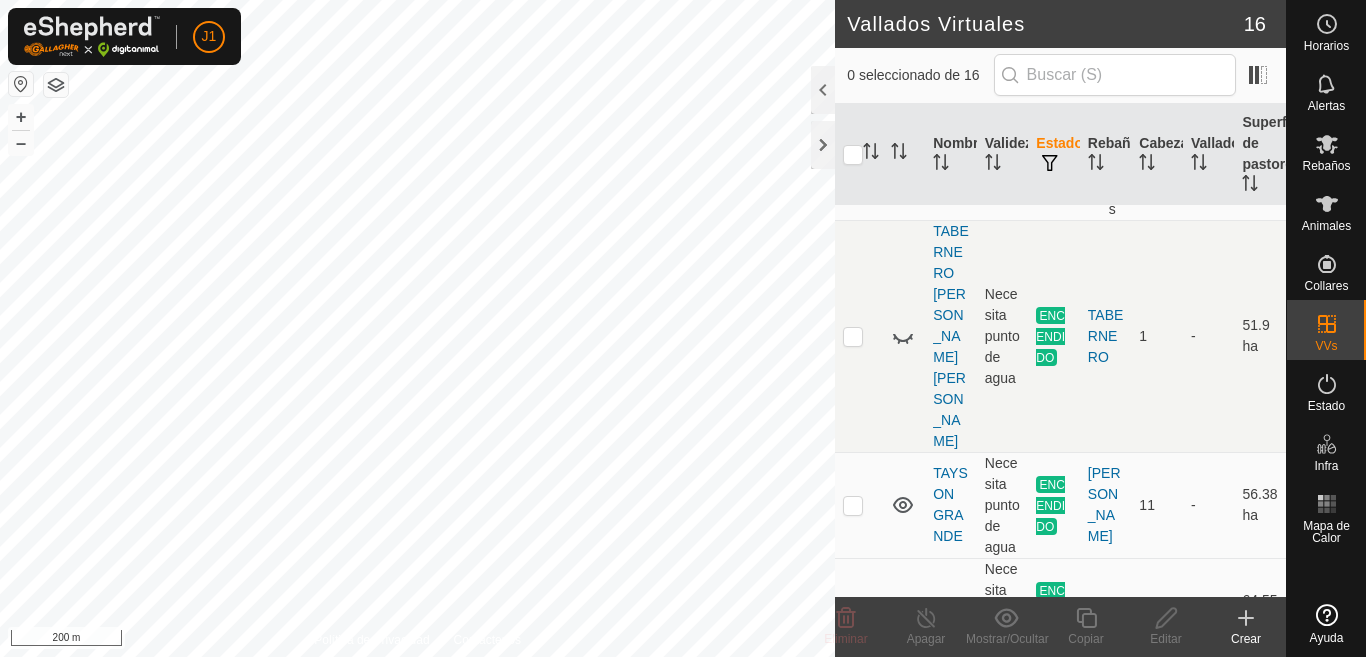 click 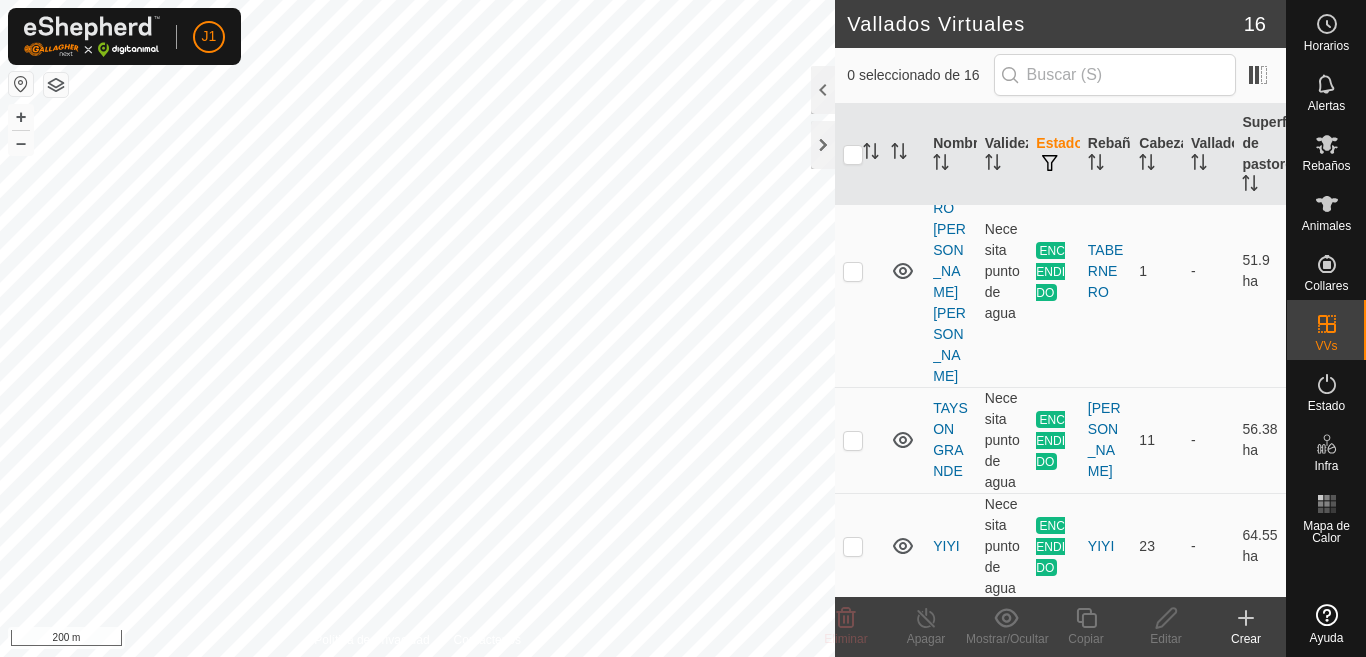 scroll, scrollTop: 500, scrollLeft: 0, axis: vertical 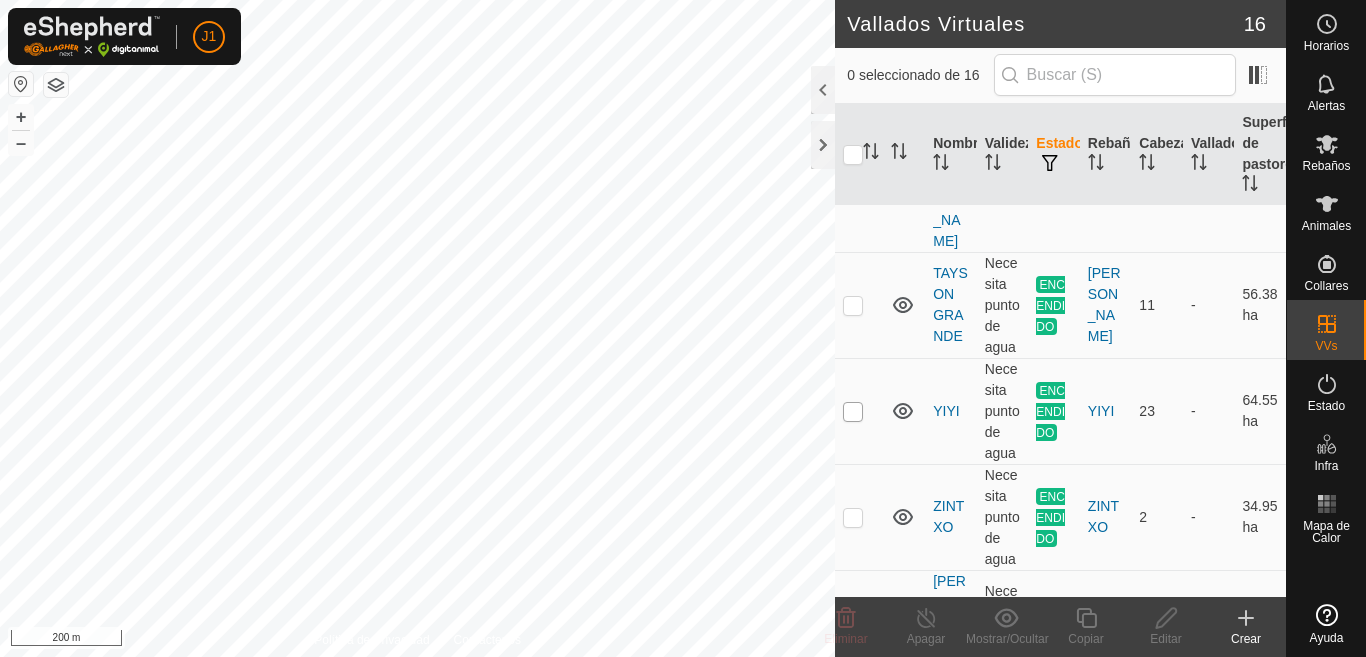 click at bounding box center (853, 412) 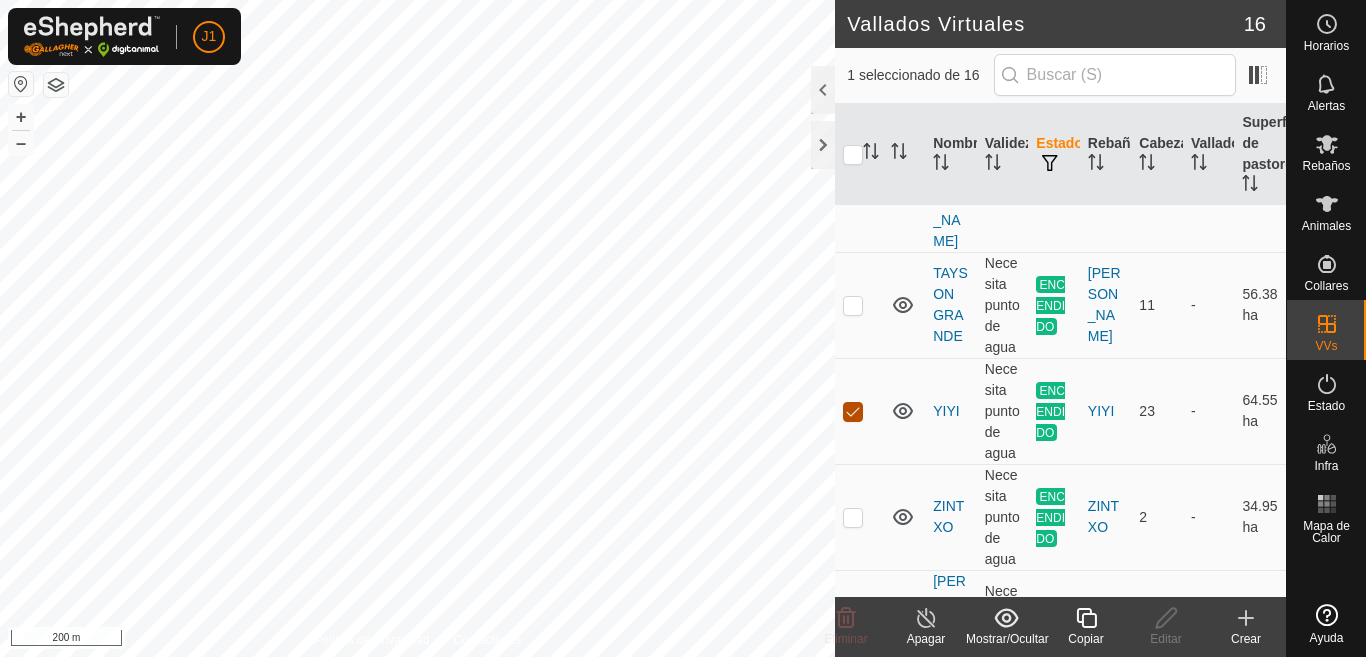 click at bounding box center [853, 412] 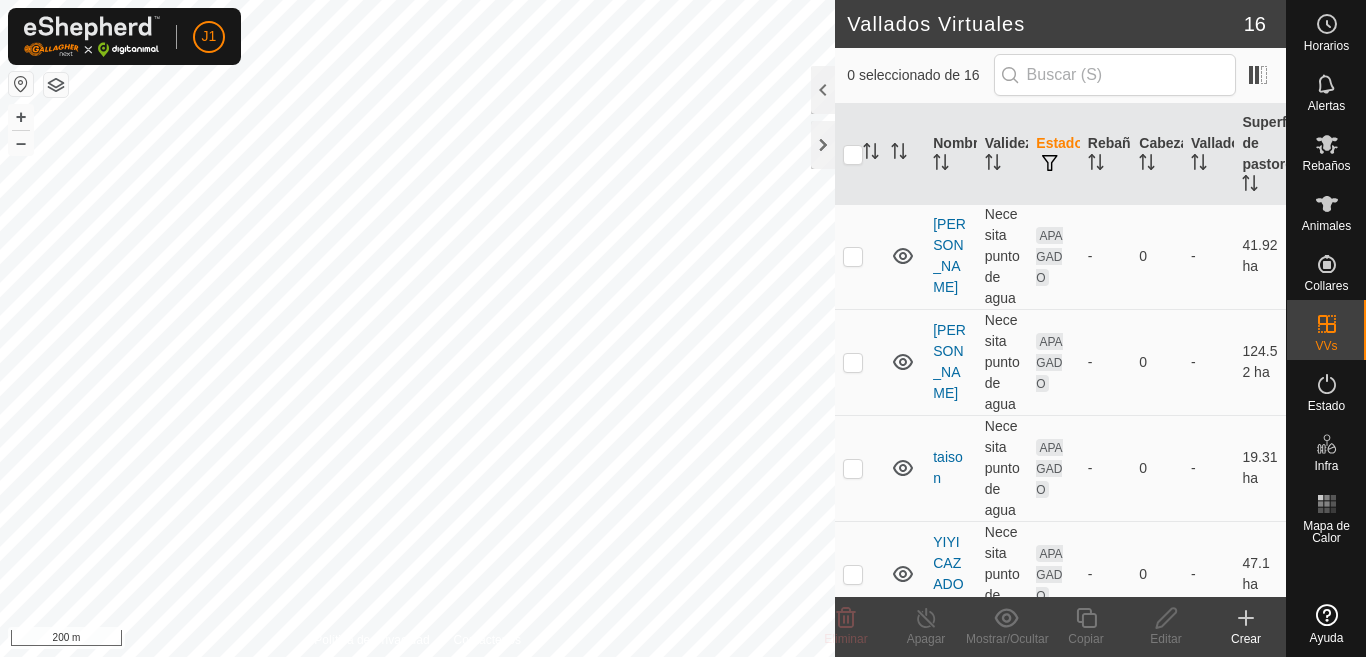 scroll, scrollTop: 1200, scrollLeft: 0, axis: vertical 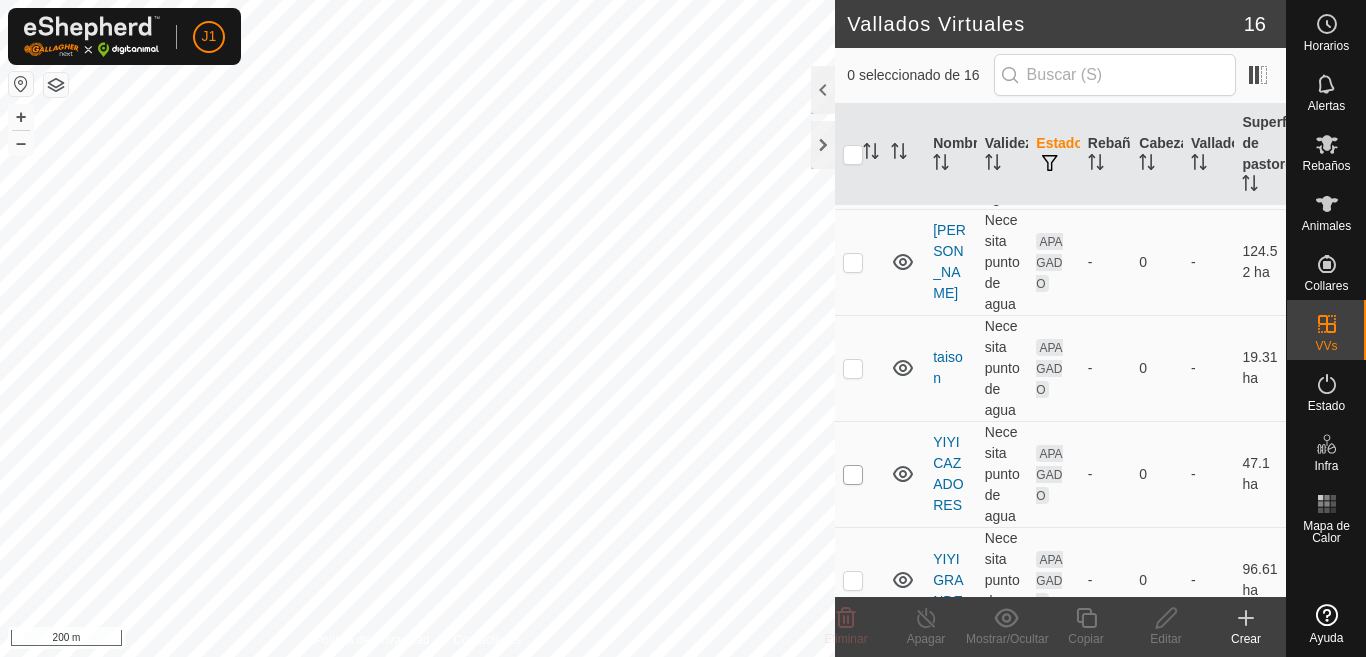 click at bounding box center [853, 475] 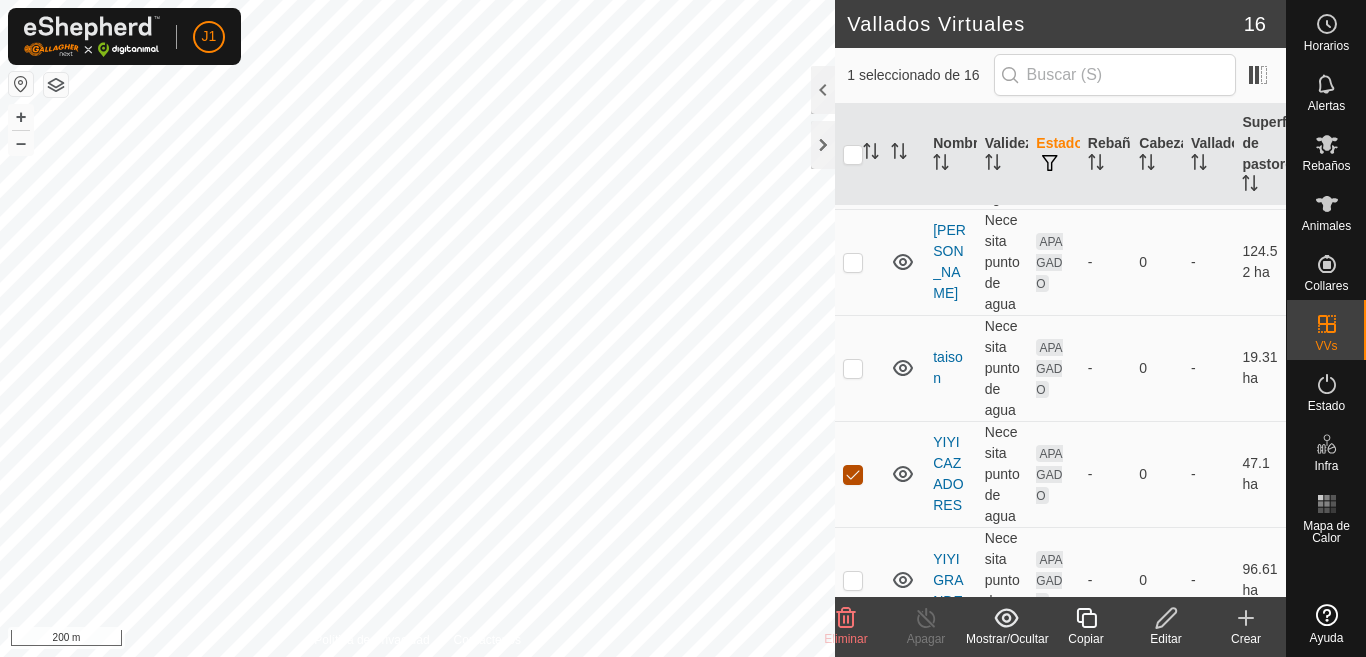 click at bounding box center [853, 475] 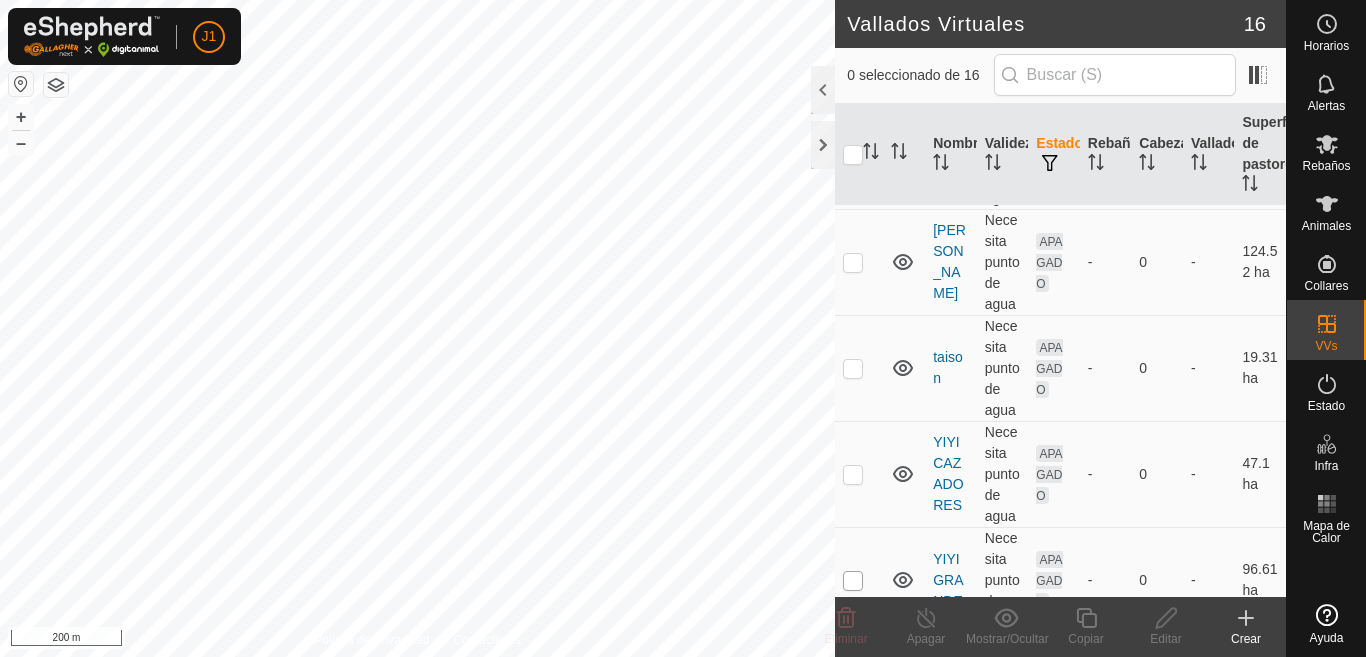 click at bounding box center [853, 581] 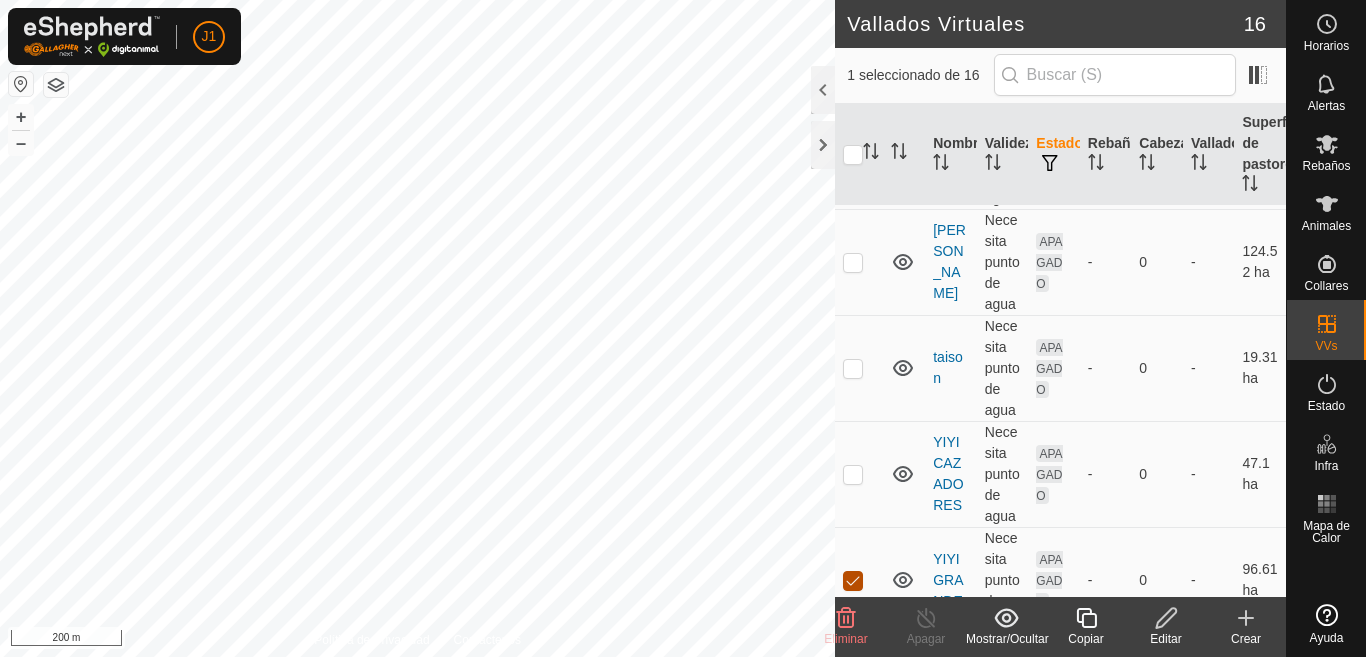 click at bounding box center [853, 581] 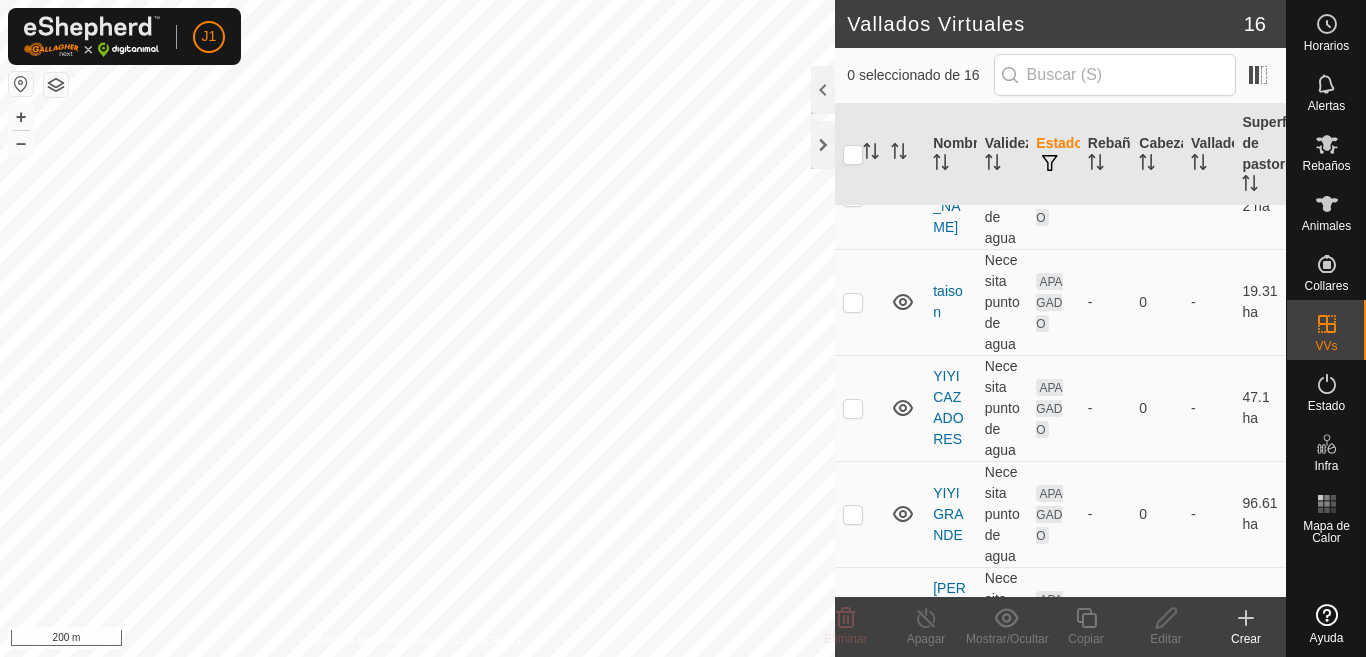 scroll, scrollTop: 1400, scrollLeft: 0, axis: vertical 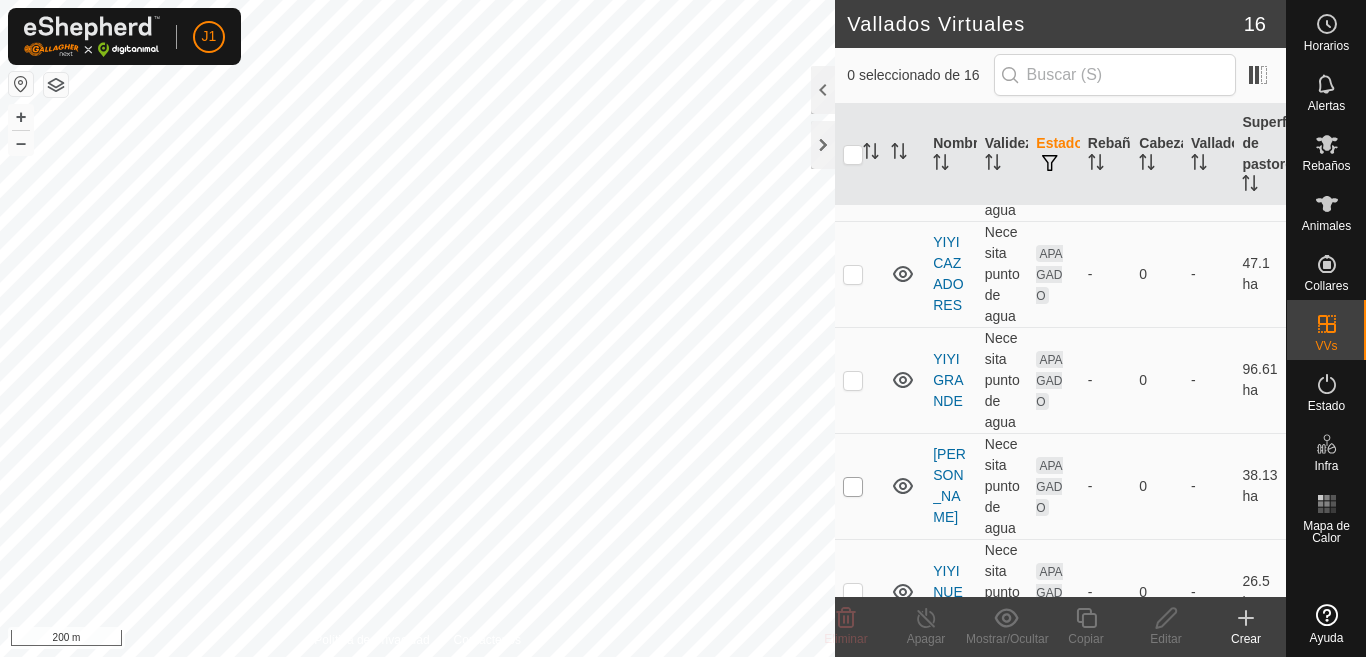 click at bounding box center (853, 487) 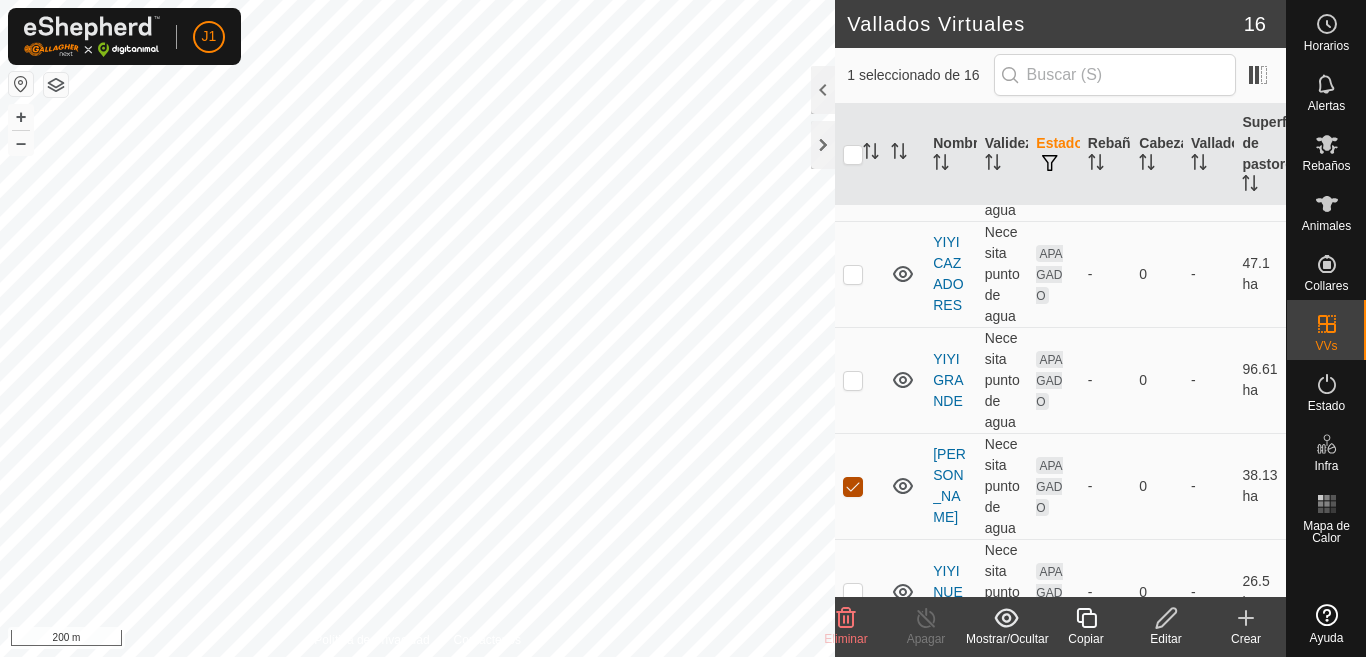 click at bounding box center [853, 487] 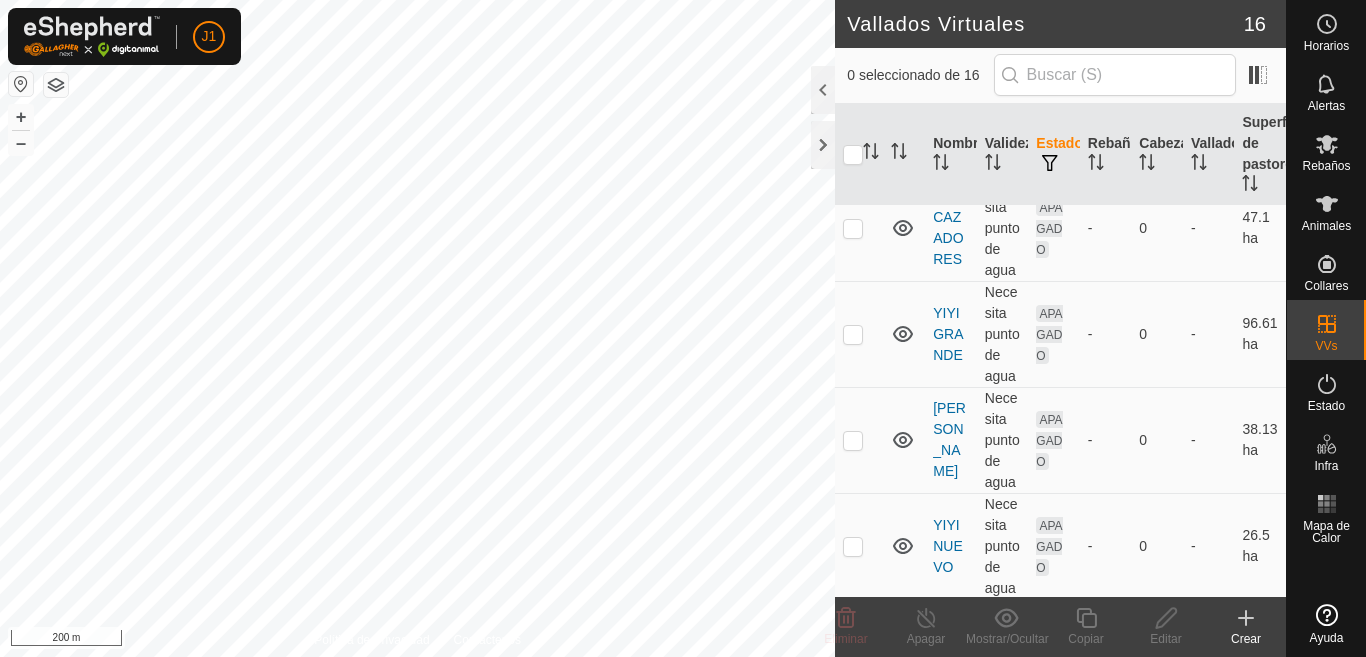 scroll, scrollTop: 1471, scrollLeft: 0, axis: vertical 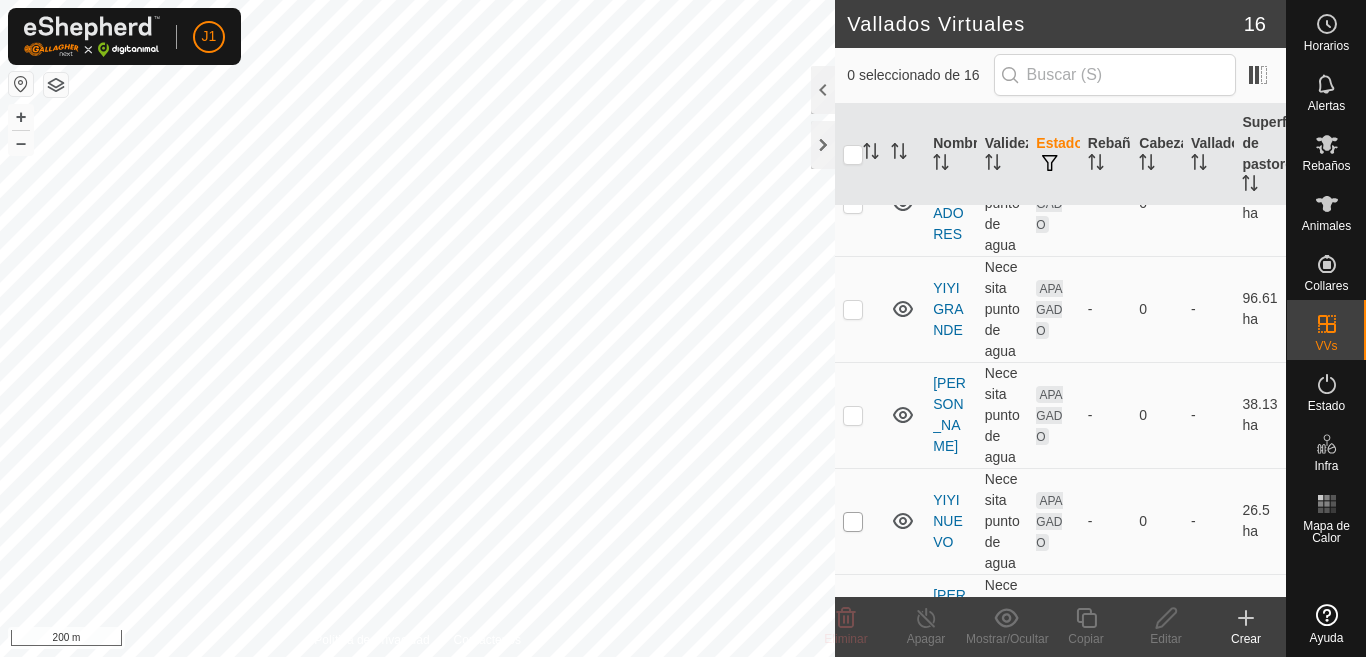 click at bounding box center [853, 522] 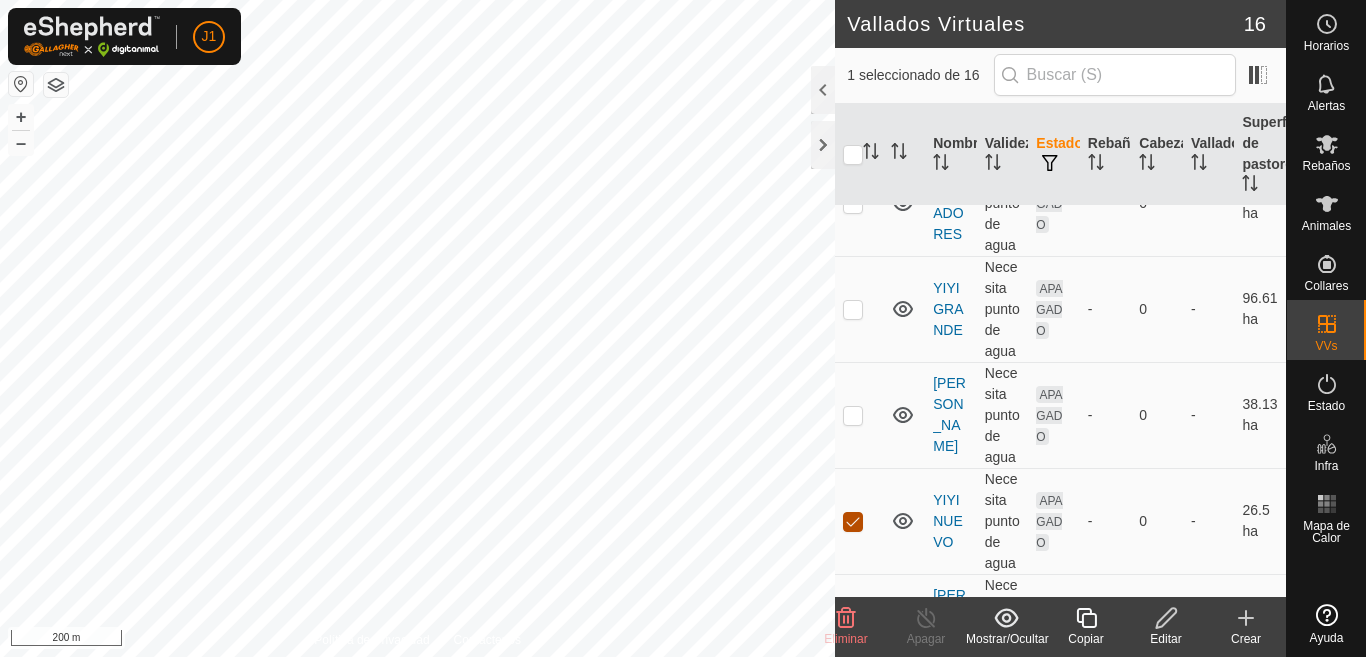 click at bounding box center [853, 522] 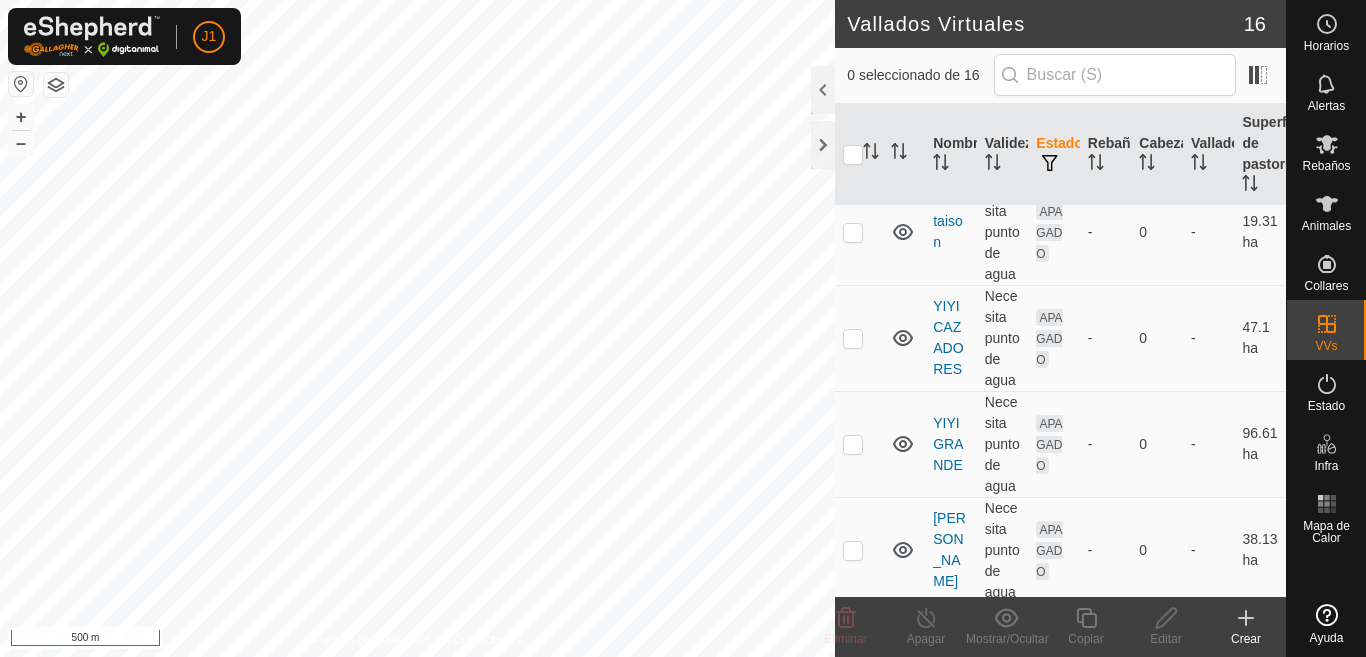 scroll, scrollTop: 1371, scrollLeft: 0, axis: vertical 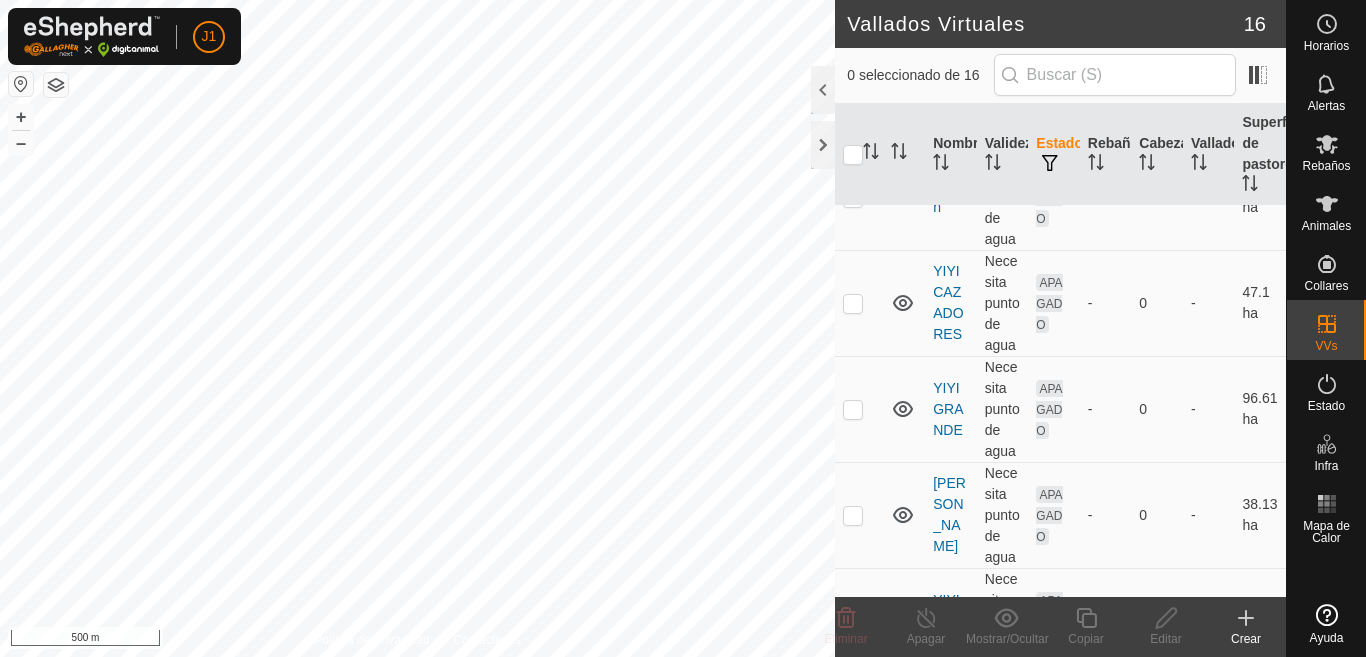 click at bounding box center [853, 622] 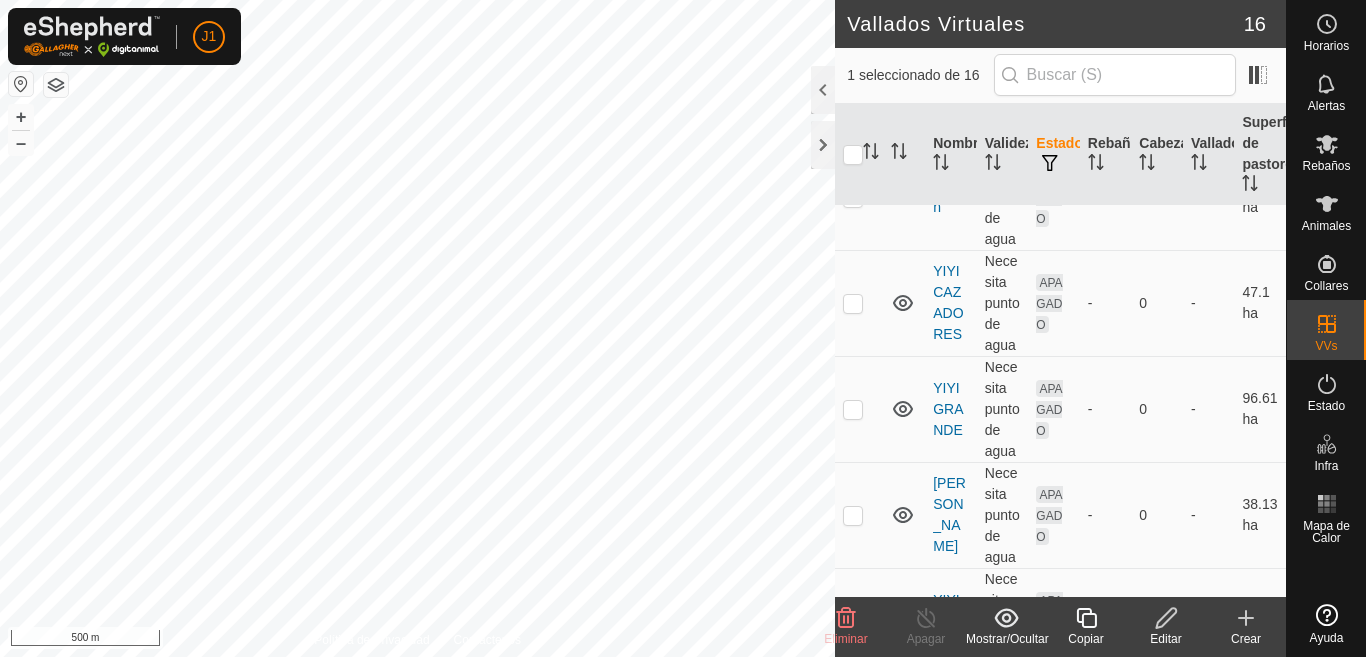 click 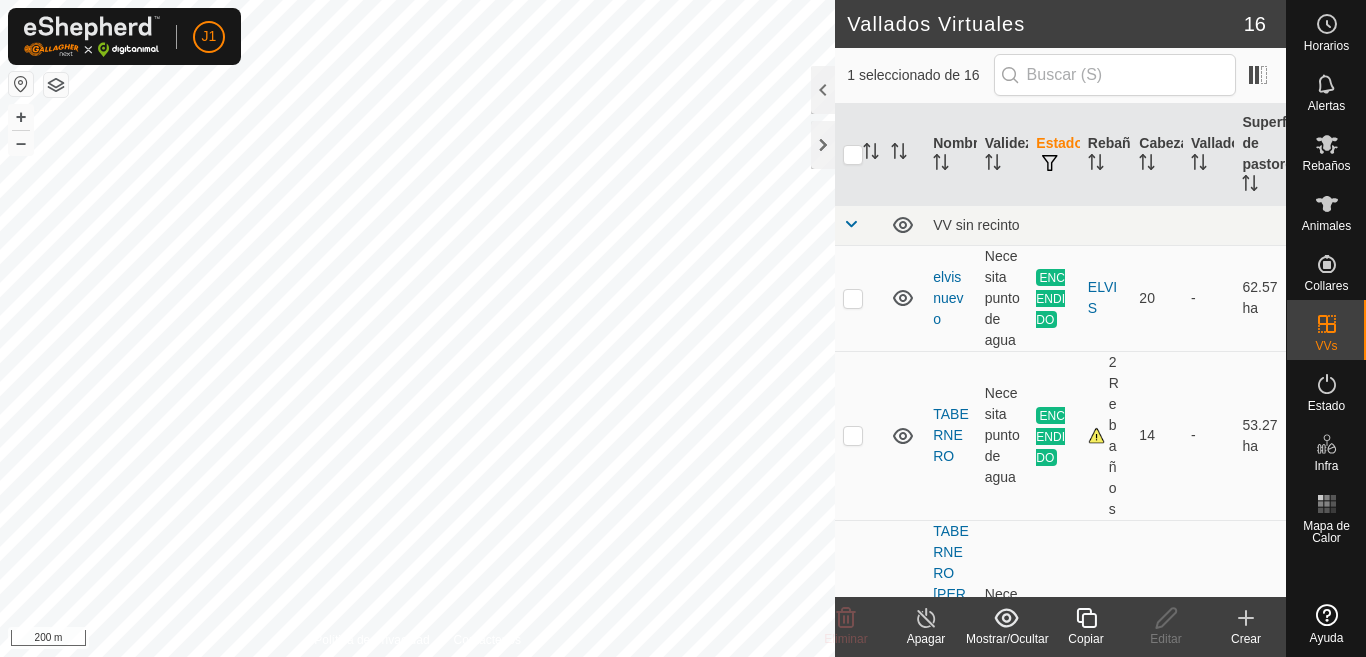 checkbox on "true" 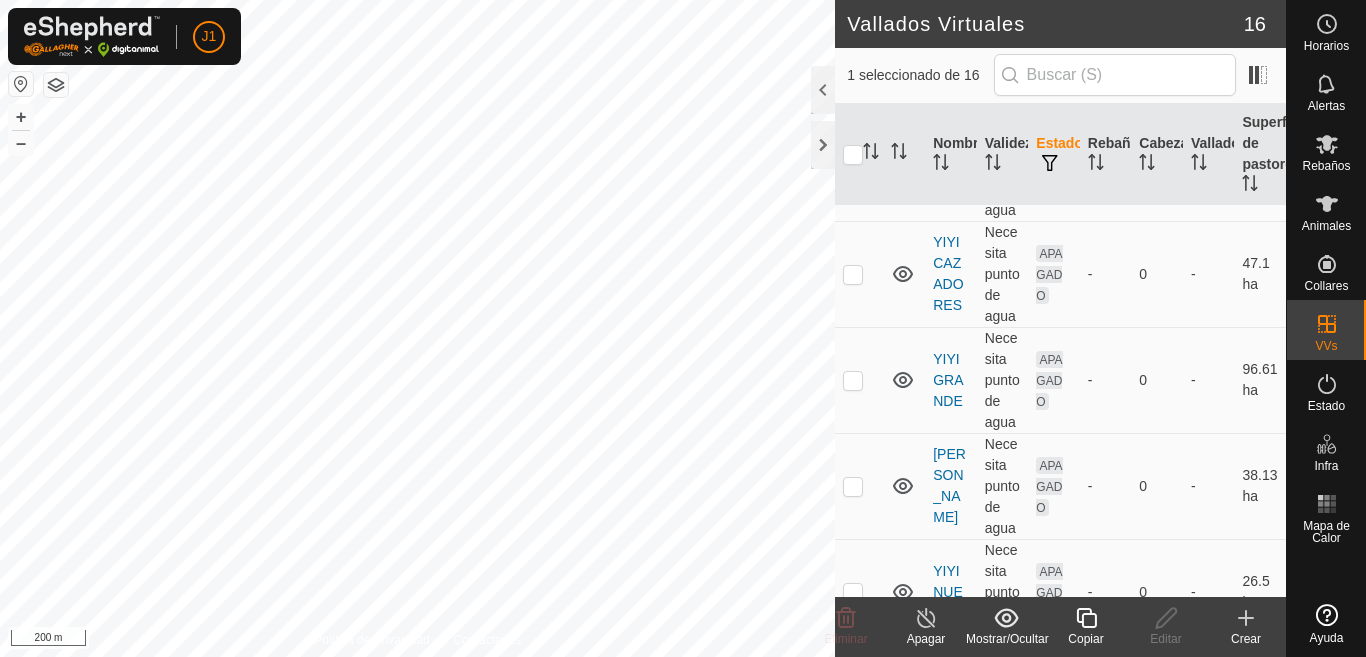 scroll, scrollTop: 1471, scrollLeft: 0, axis: vertical 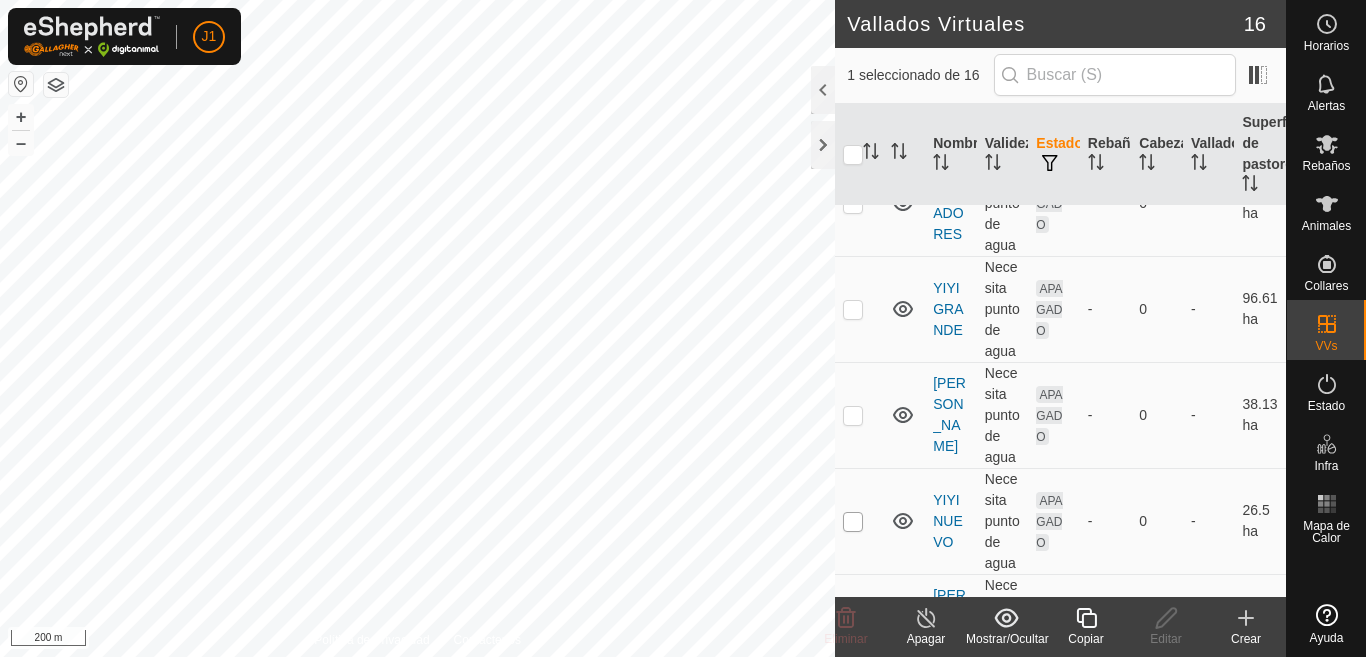 click at bounding box center (853, 522) 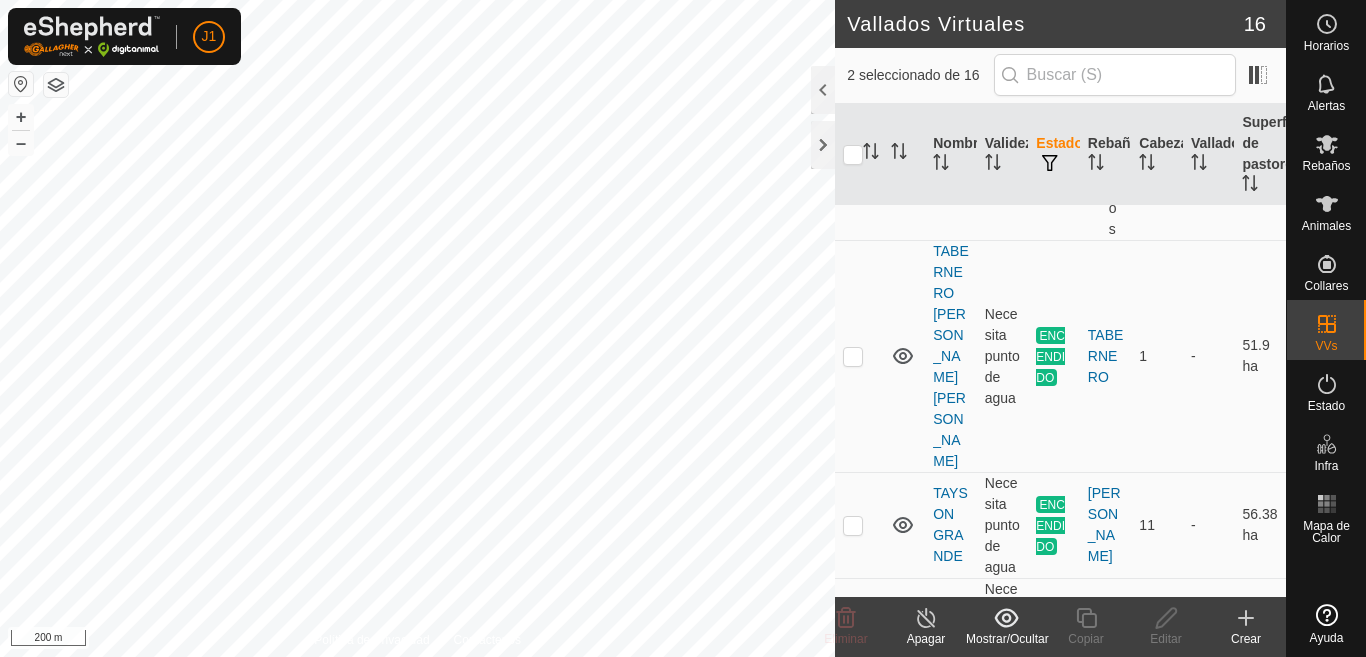 scroll, scrollTop: 371, scrollLeft: 0, axis: vertical 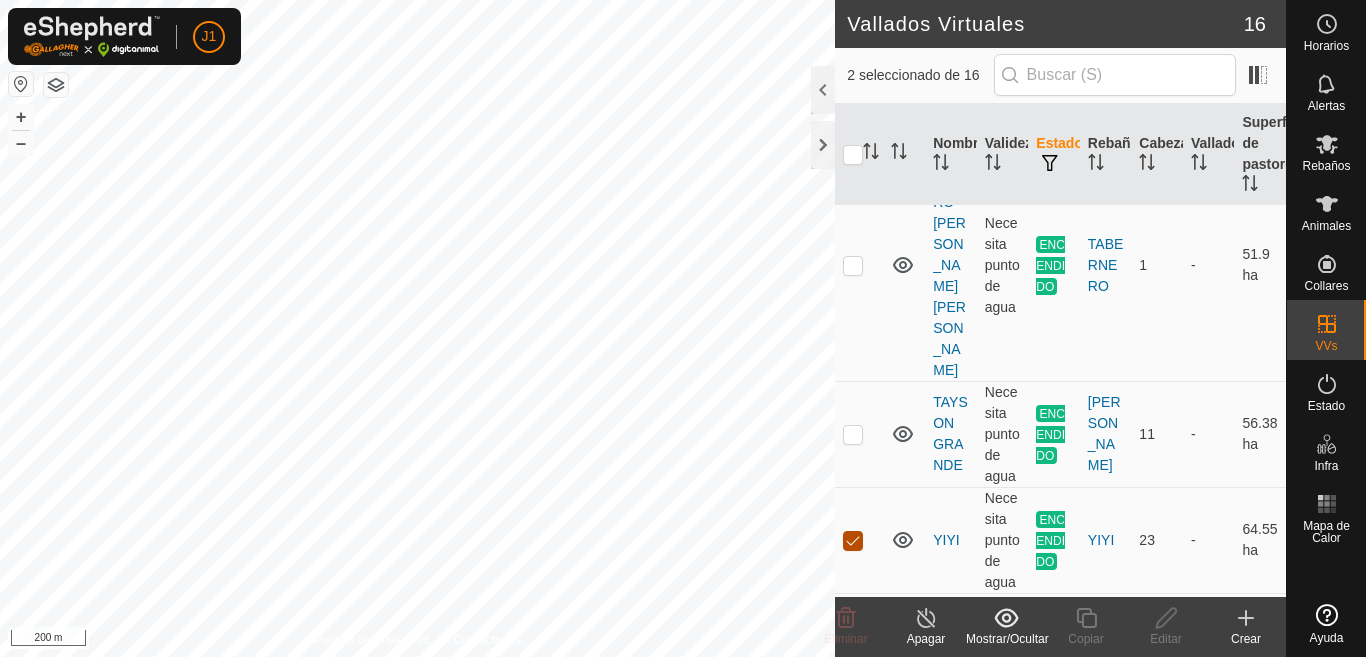 click at bounding box center (853, 541) 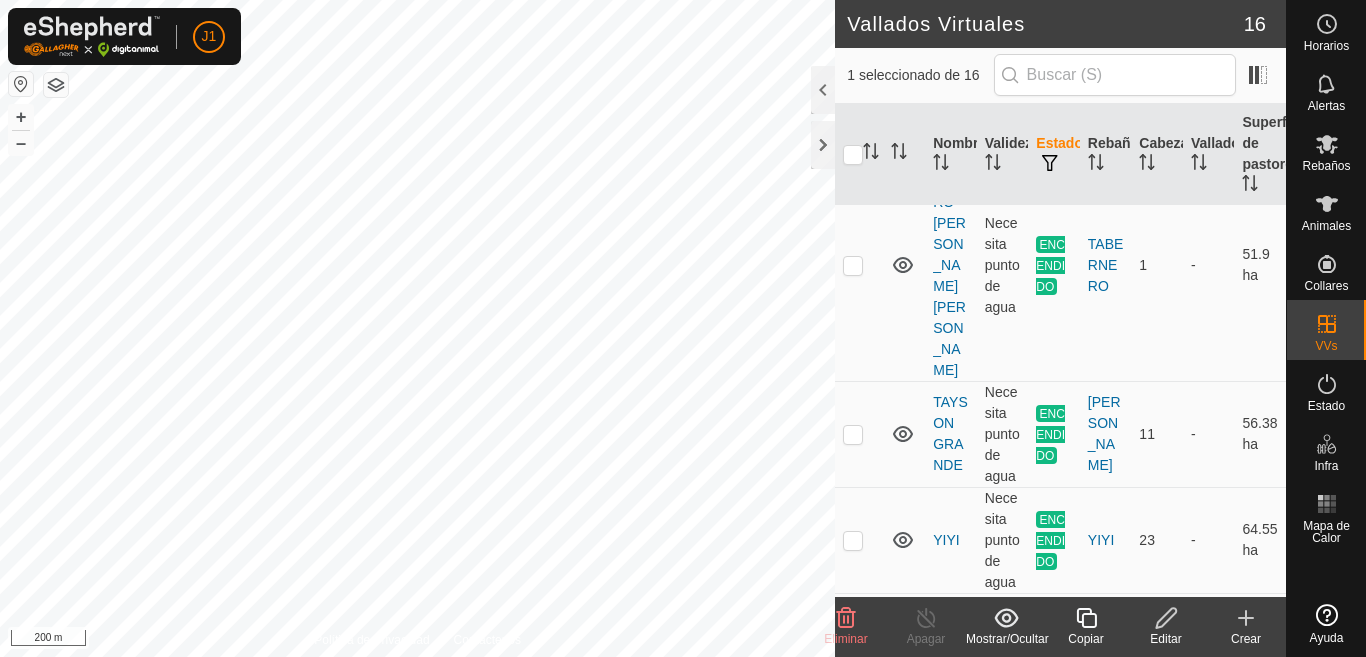 click 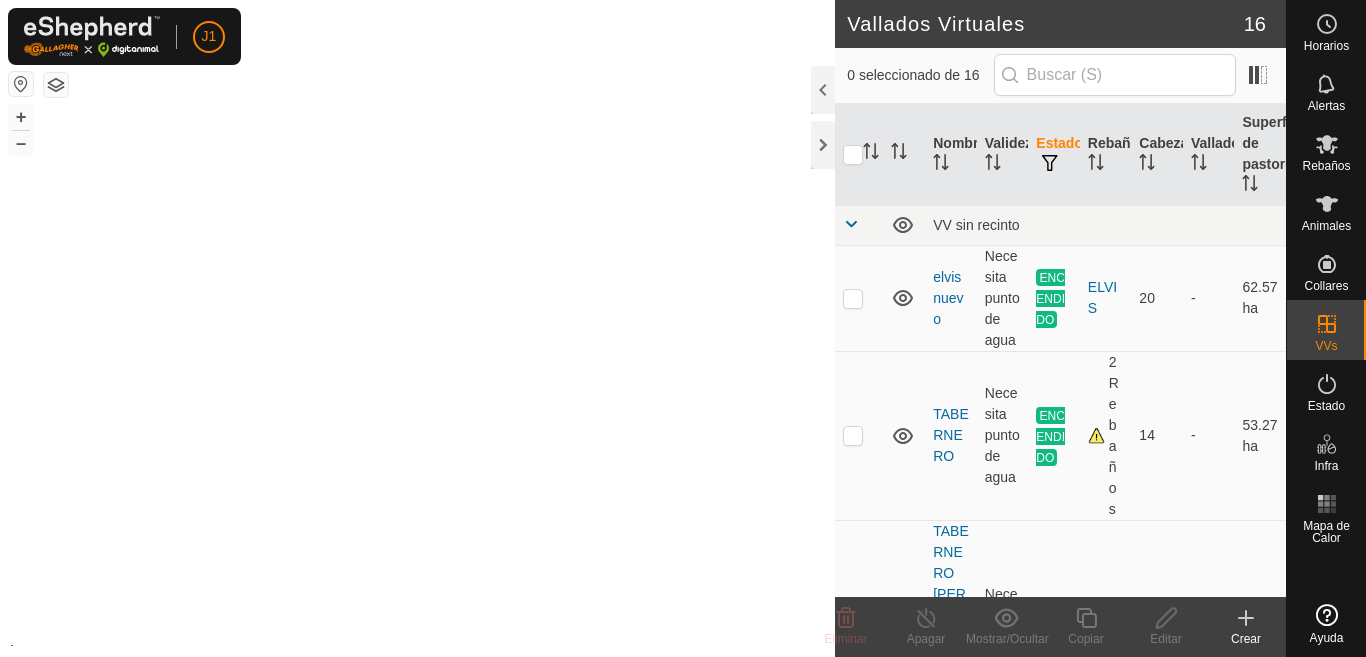 click at bounding box center (0, 0) 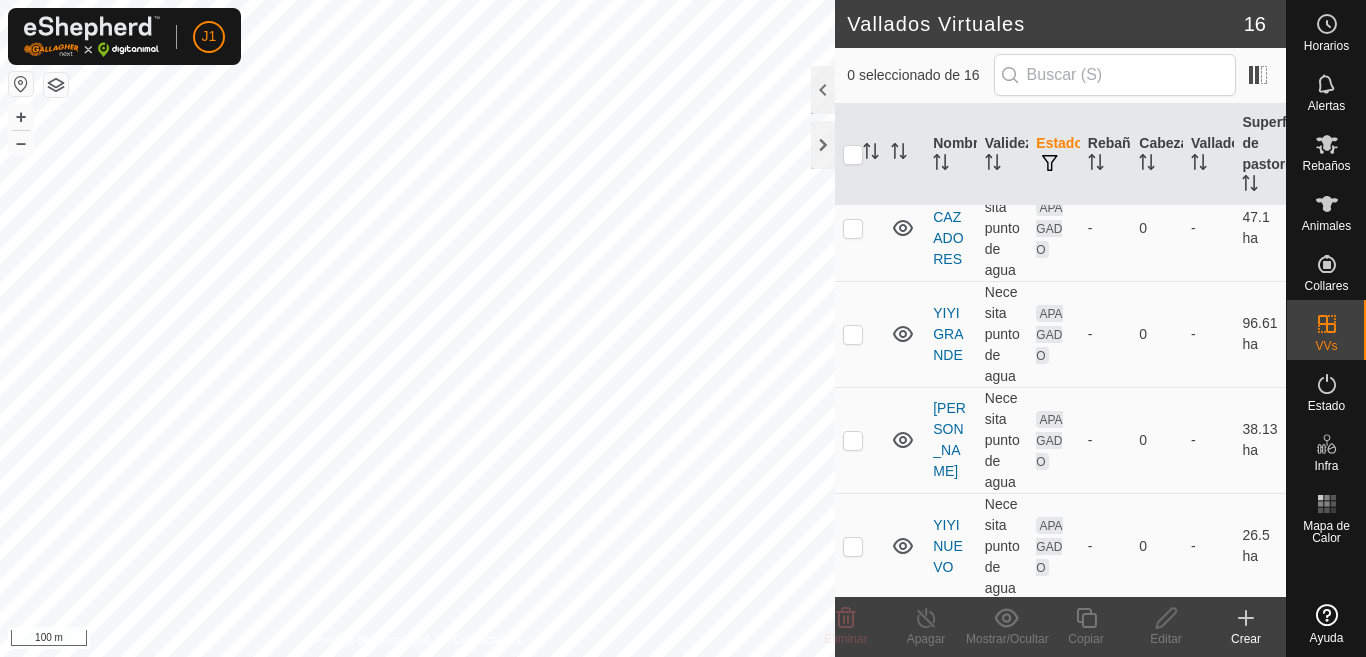 scroll, scrollTop: 1471, scrollLeft: 0, axis: vertical 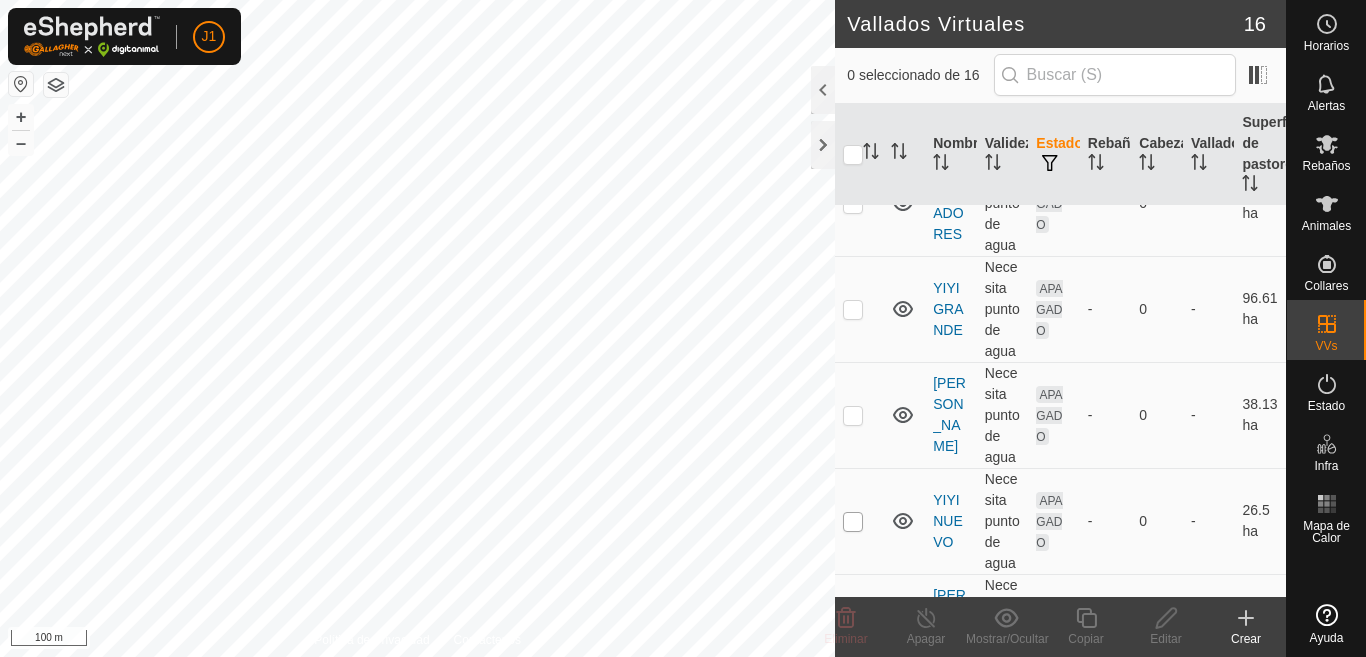 click at bounding box center (853, 522) 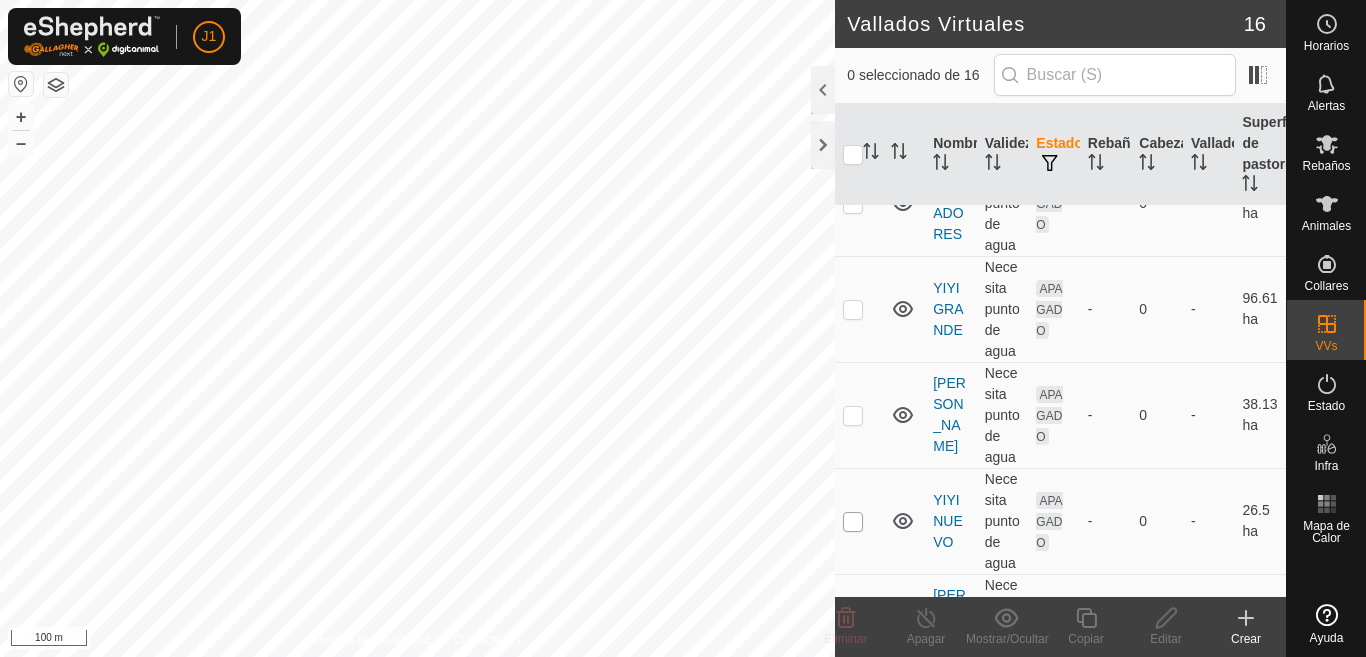 checkbox on "true" 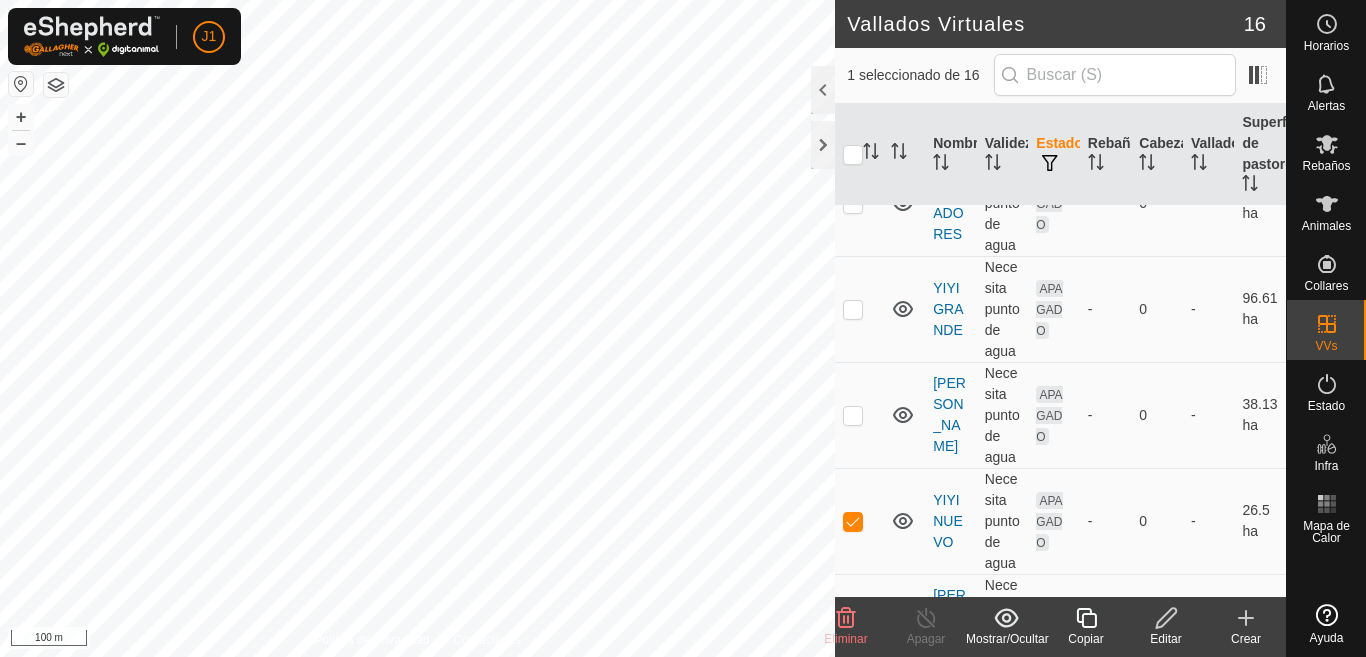 click 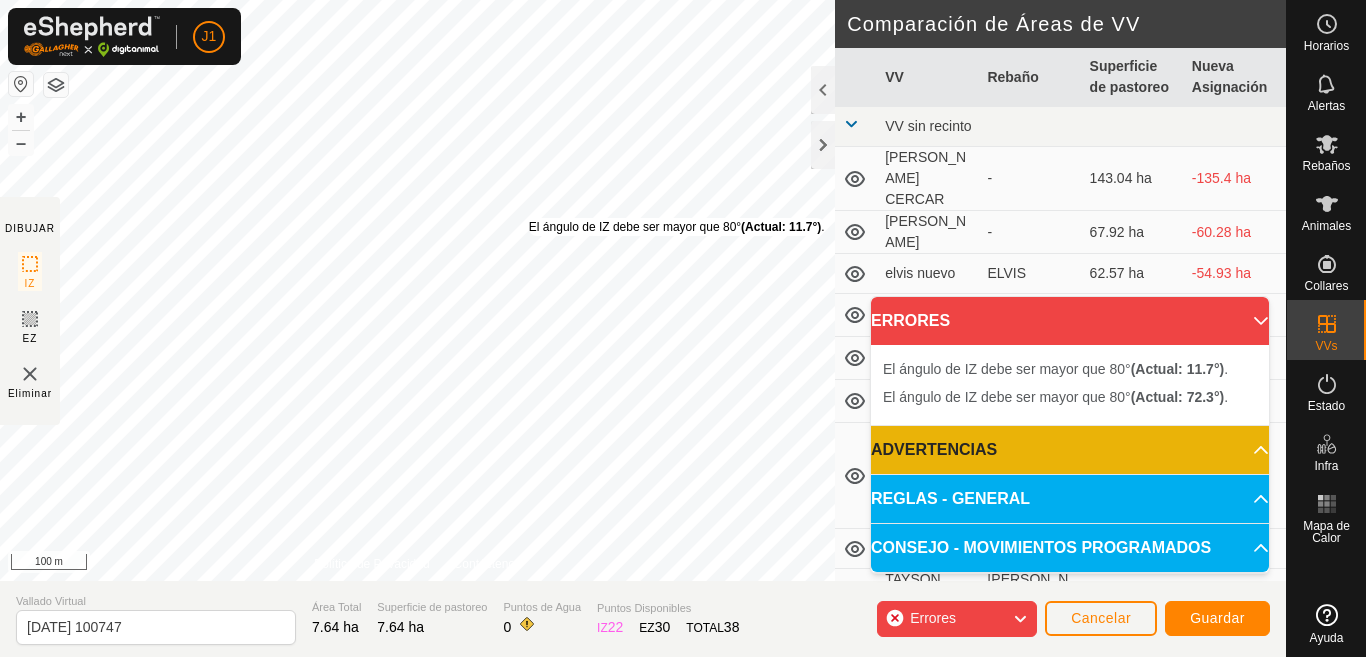 click on "El [PERSON_NAME] de IZ debe ser mayor que 80°  (Actual: 11.7°) ." at bounding box center [677, 227] 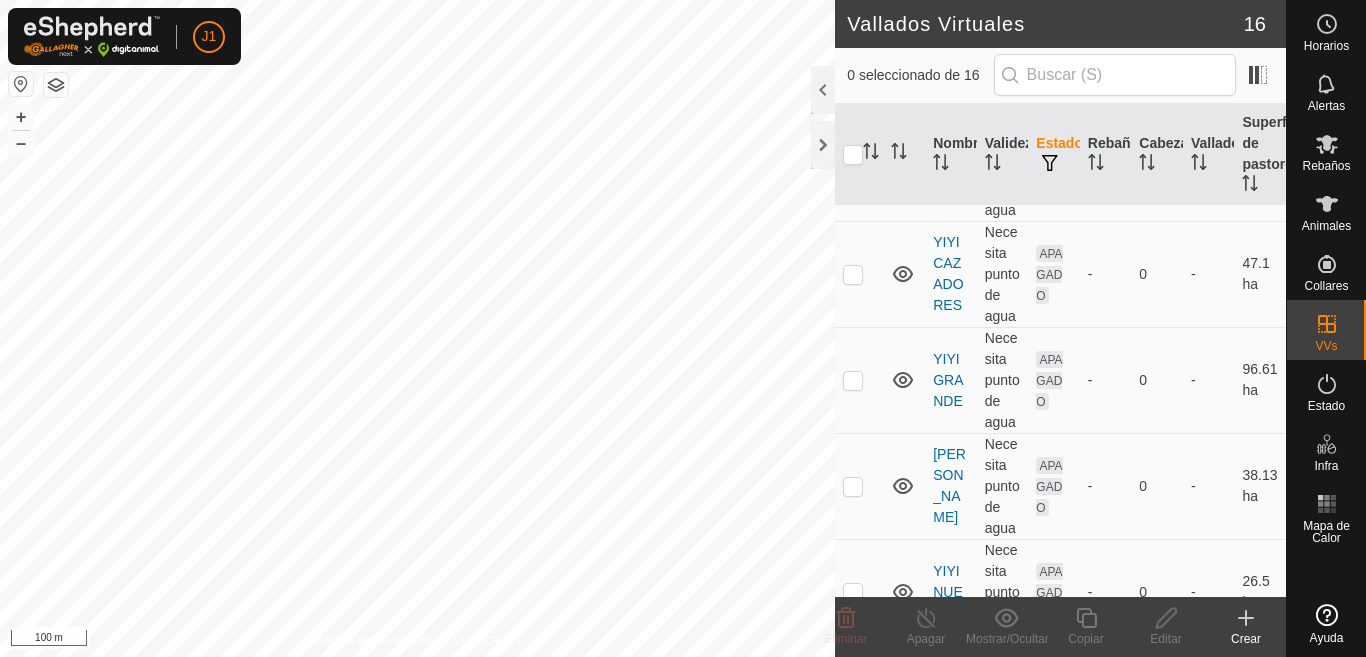 scroll, scrollTop: 1471, scrollLeft: 0, axis: vertical 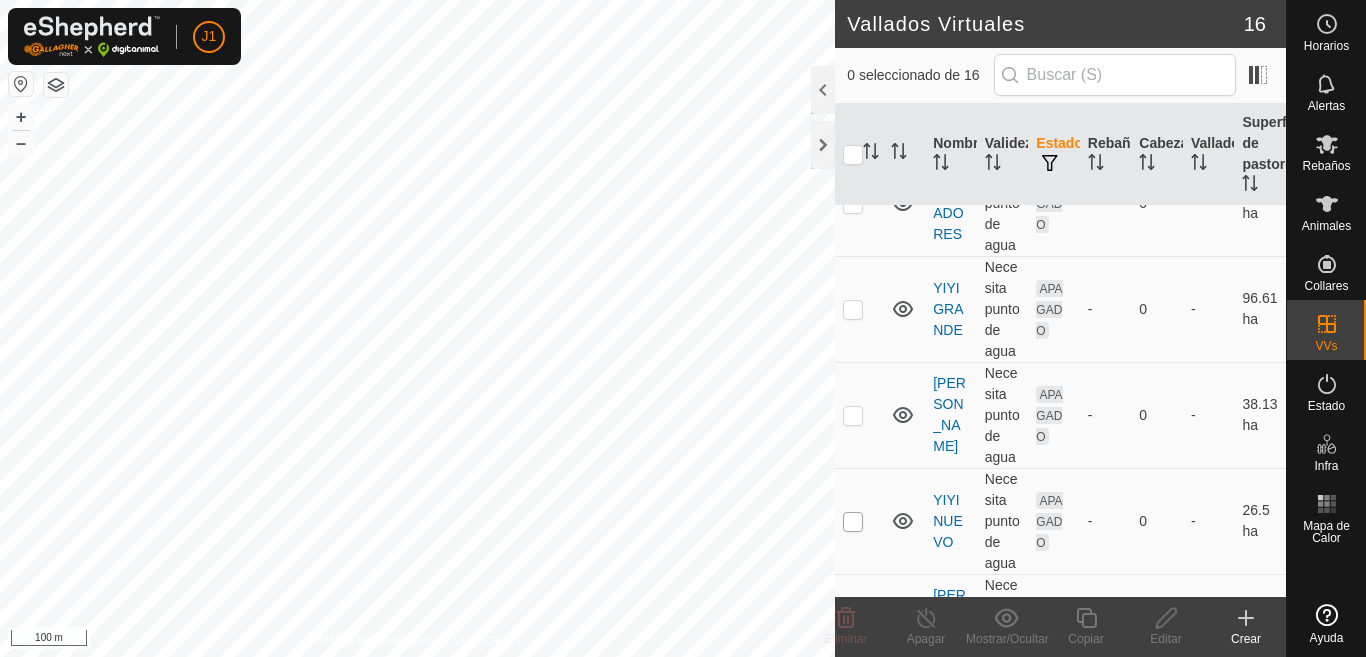 click at bounding box center (853, 522) 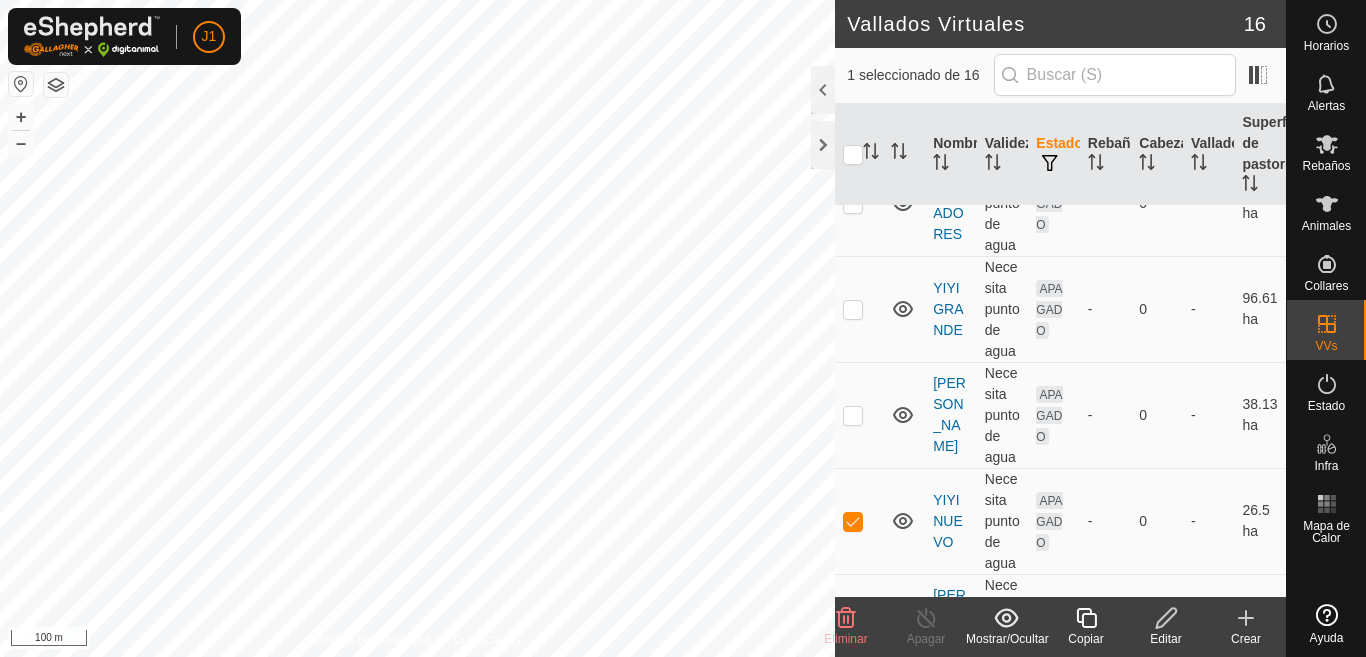 click on "Copiar" 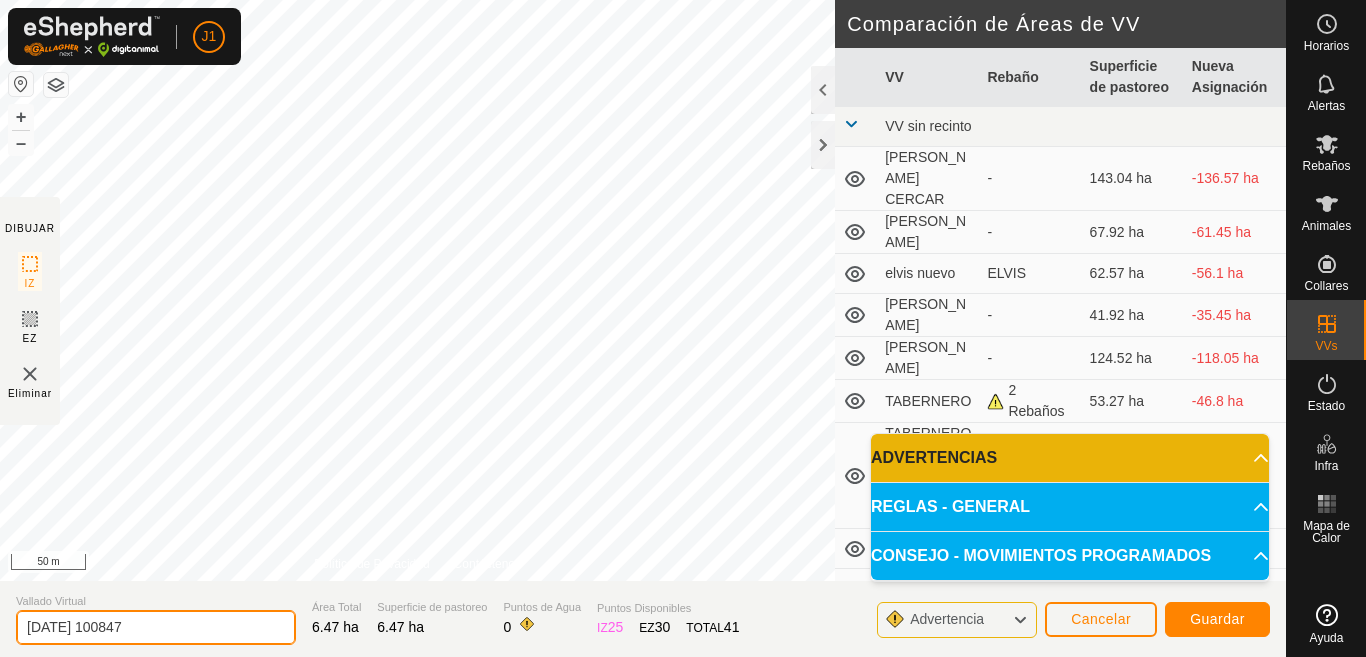 click on "[DATE] 100847" 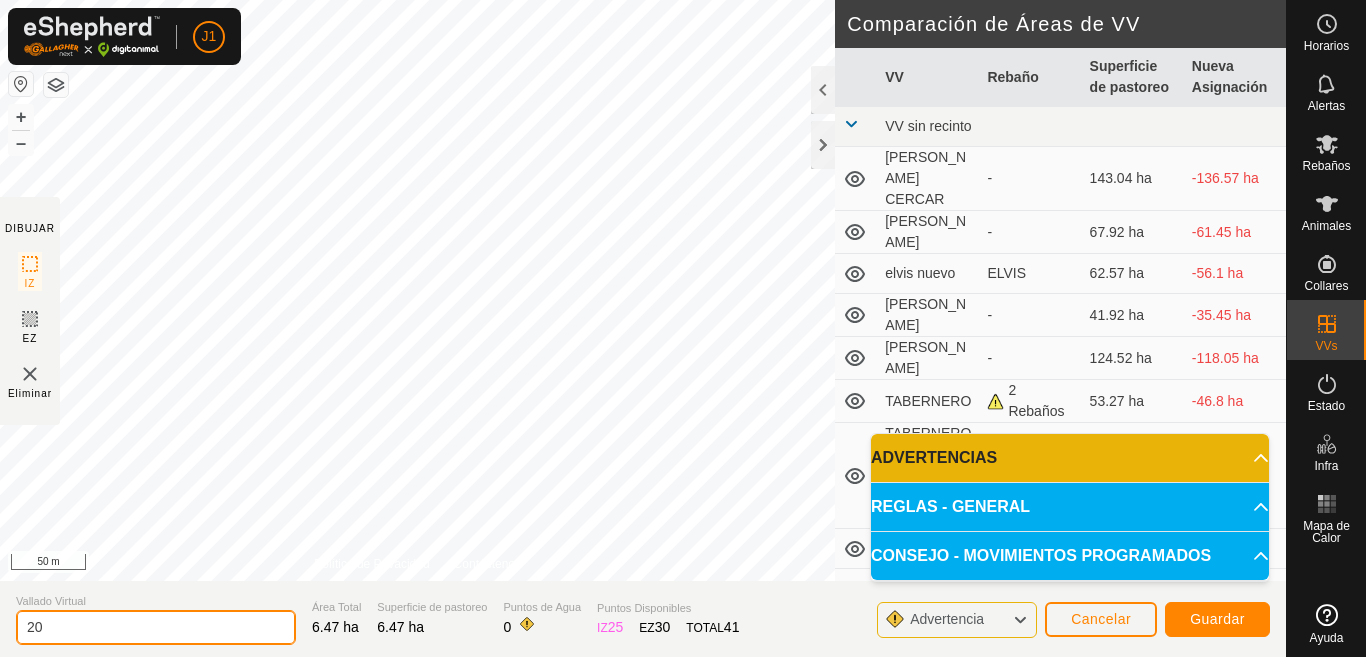 type on "2" 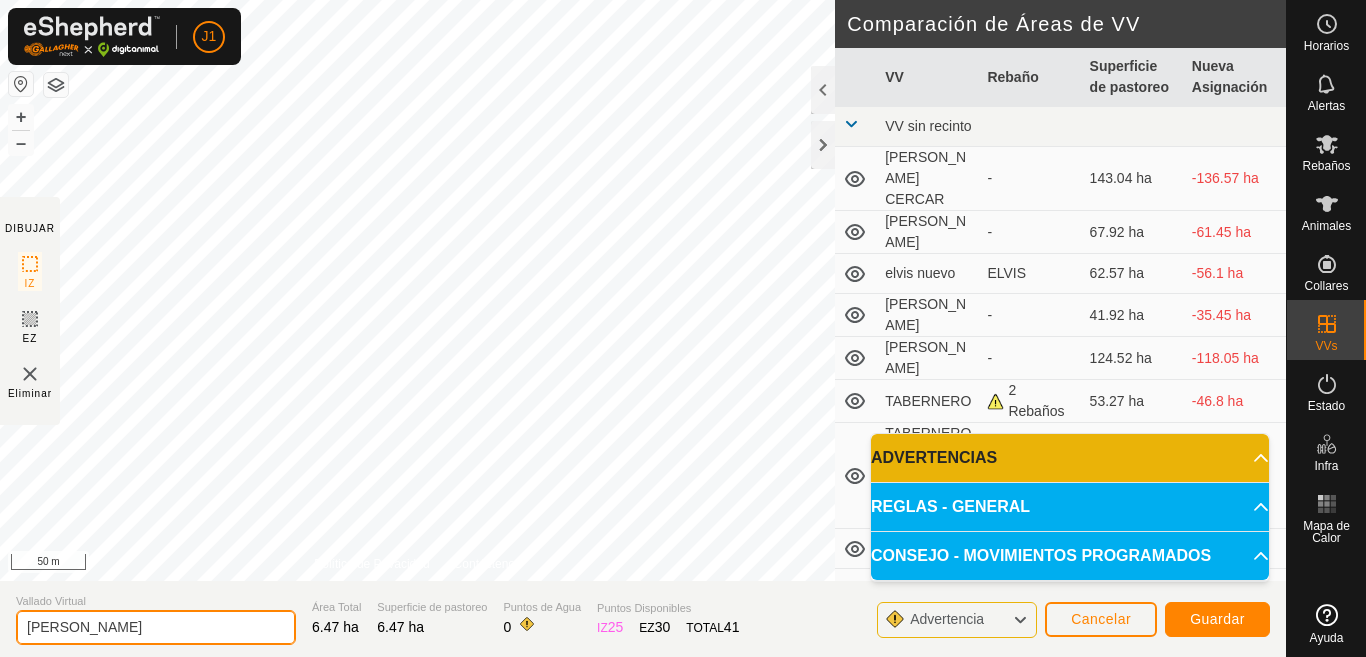 type on "[PERSON_NAME]" 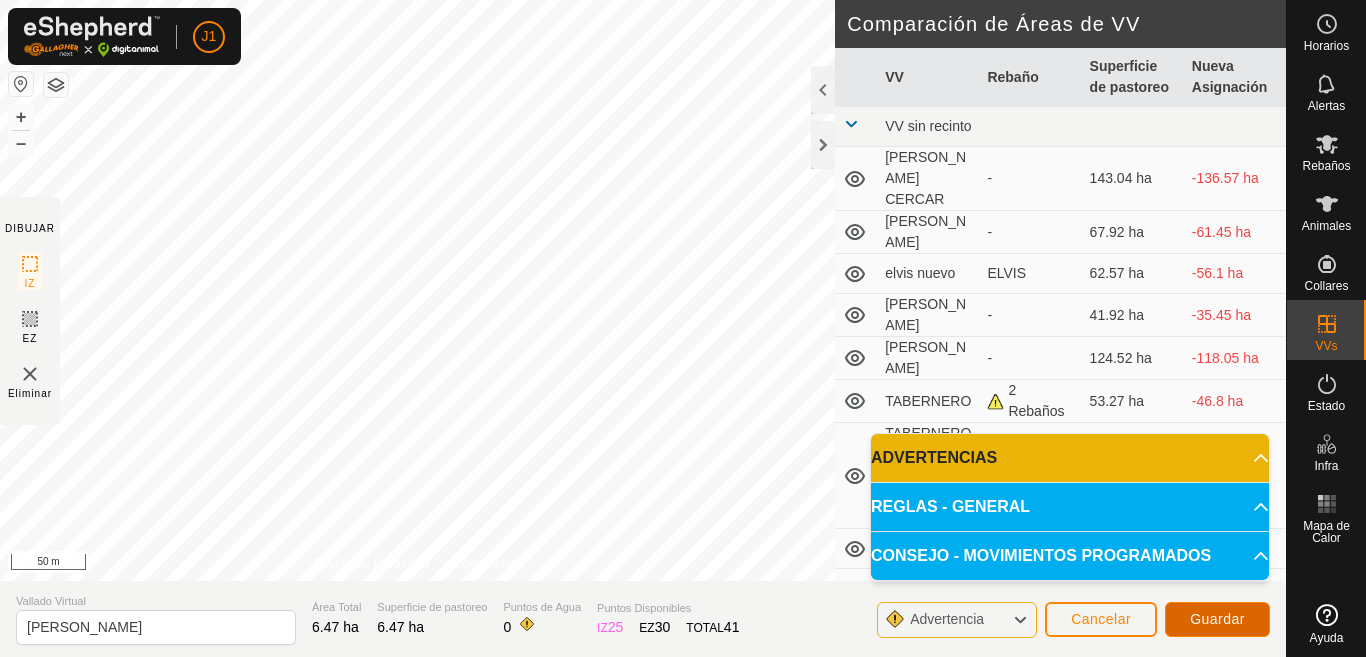 click on "Guardar" 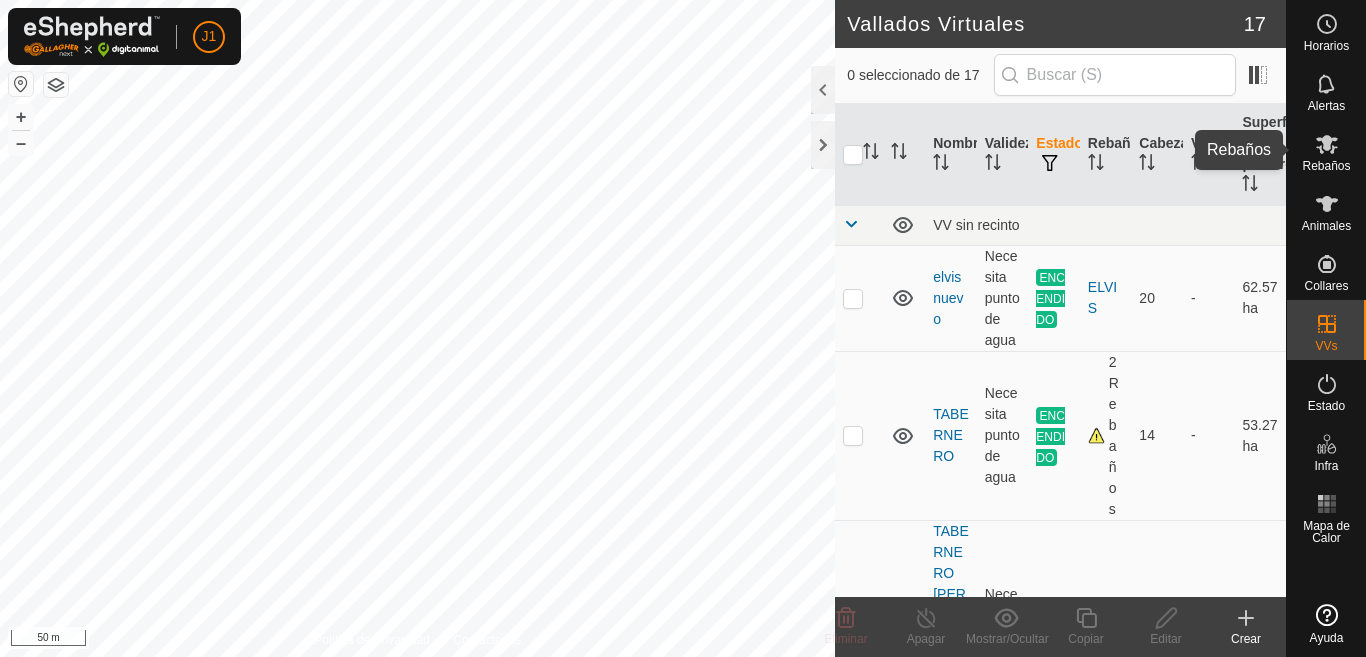 click on "Rebaños" at bounding box center (1326, 166) 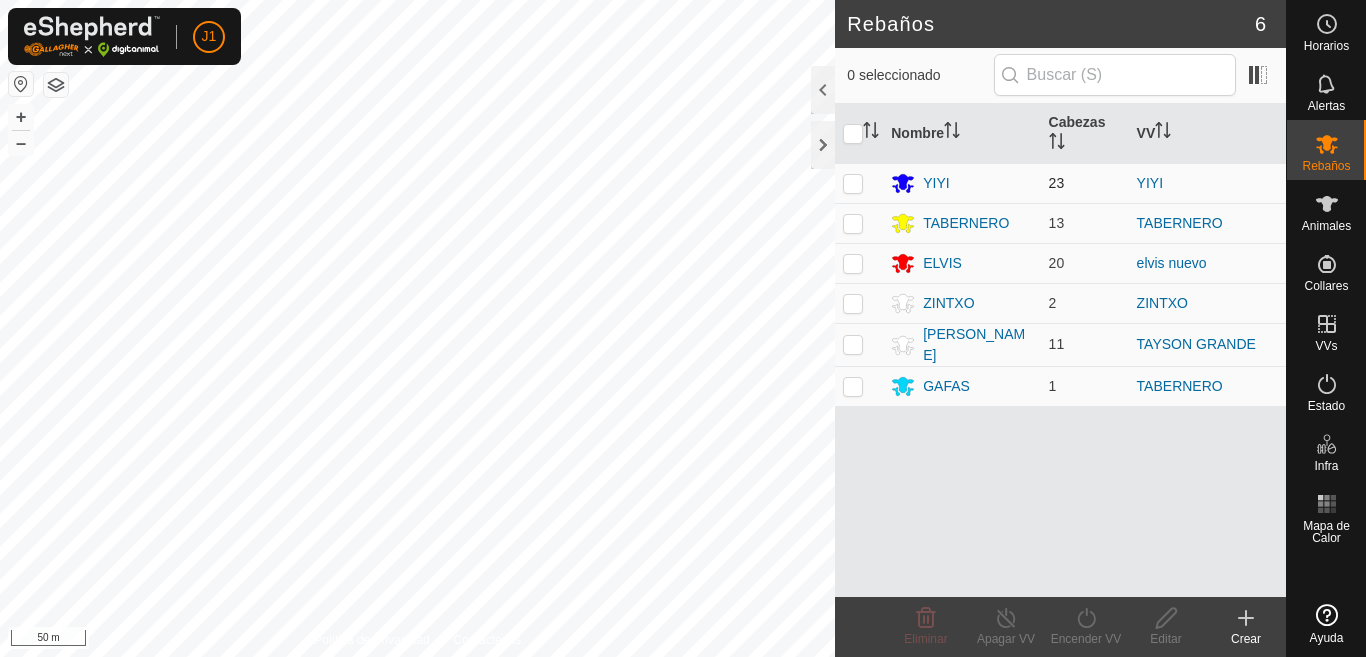 click at bounding box center (853, 183) 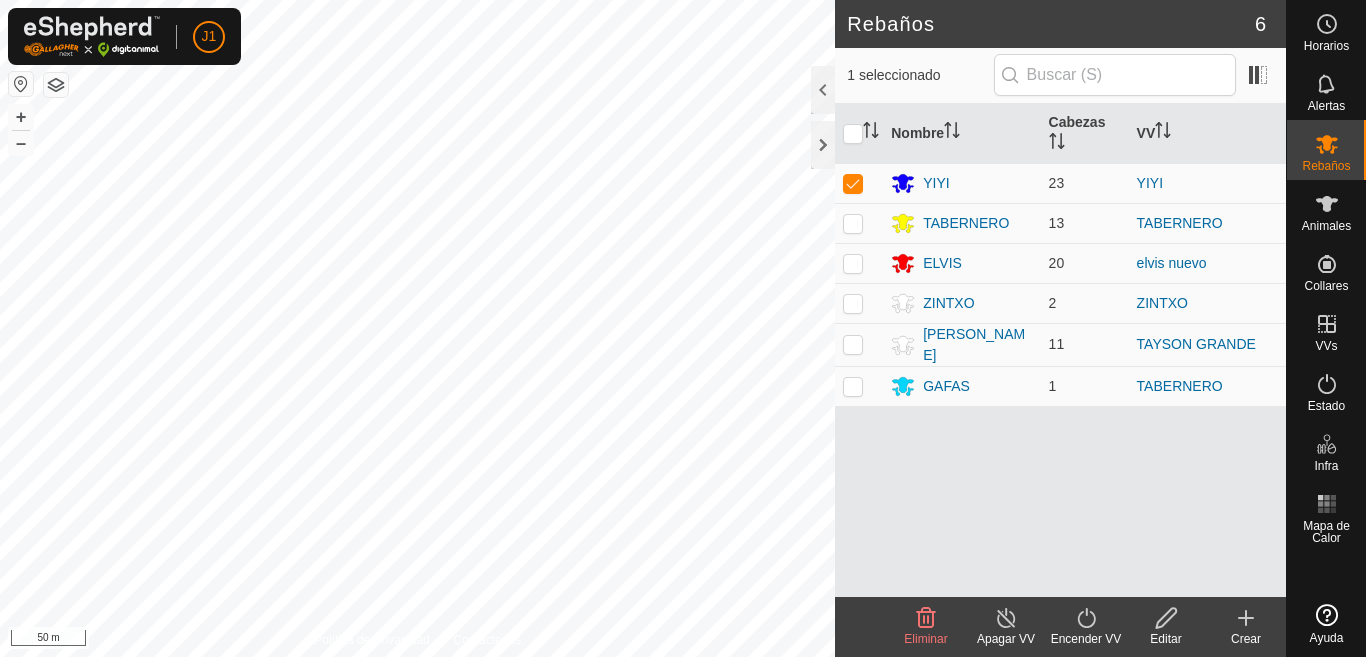 click on "Encender VV" 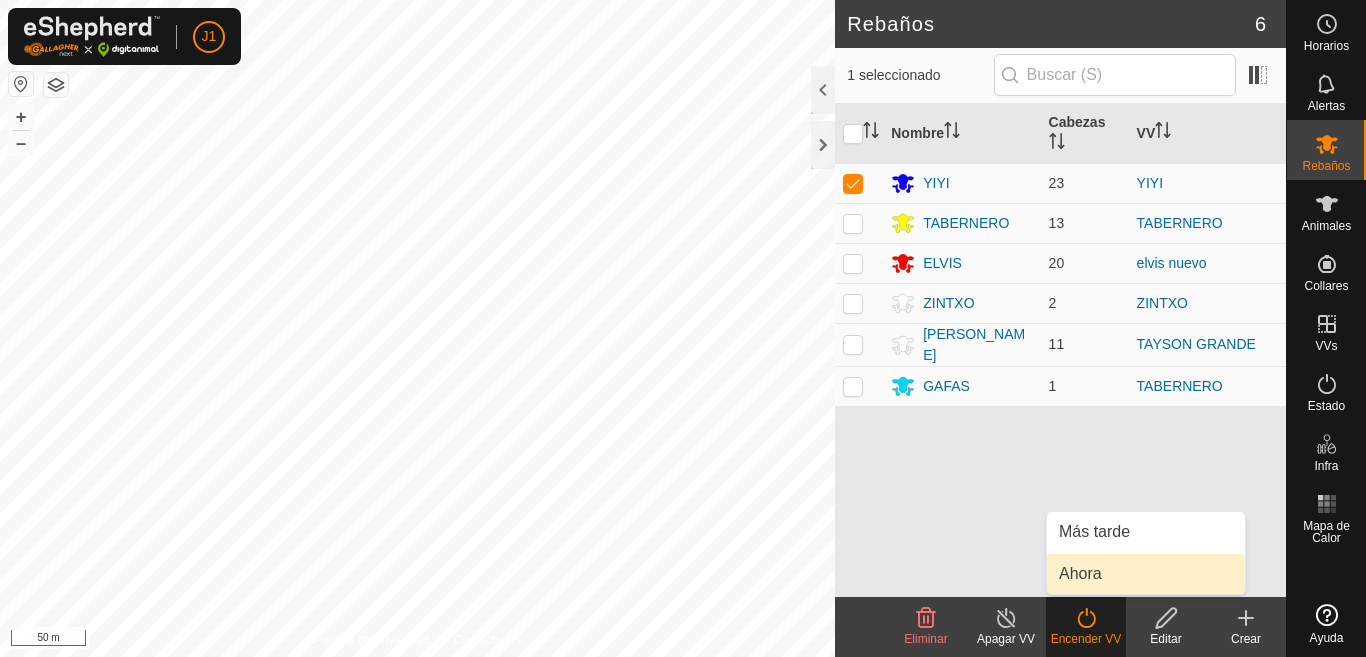 click on "Ahora" at bounding box center [1146, 574] 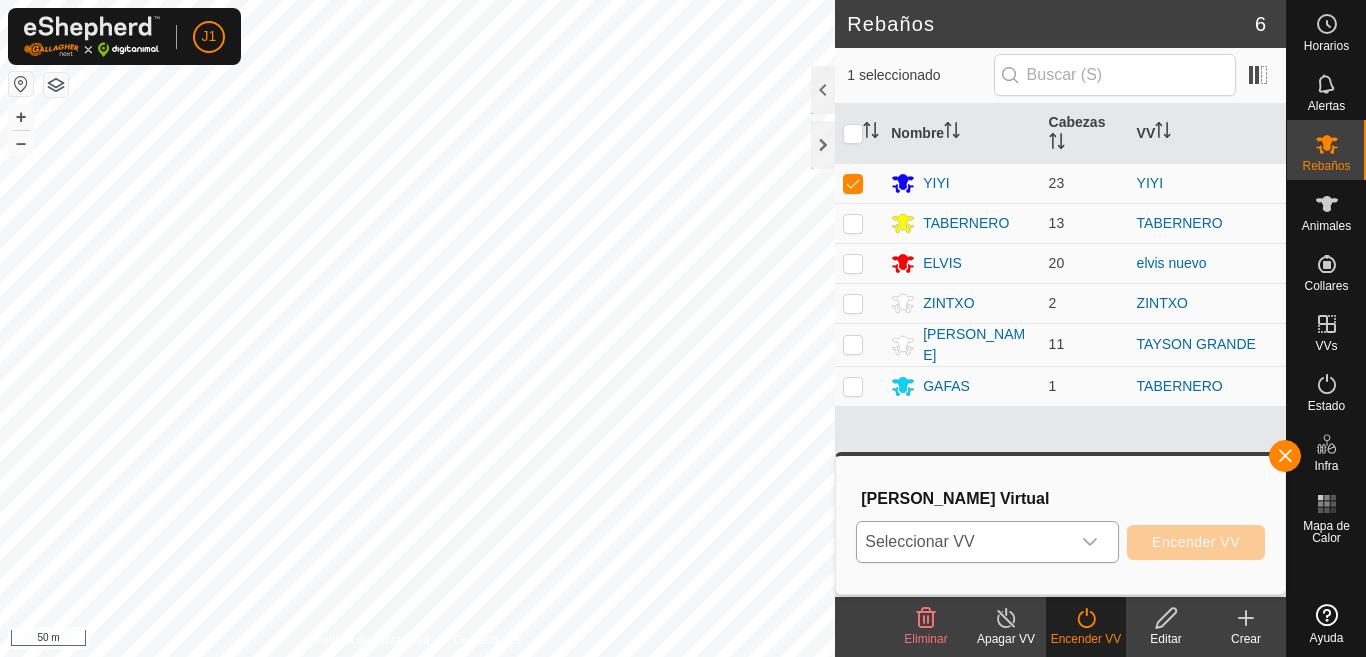 click 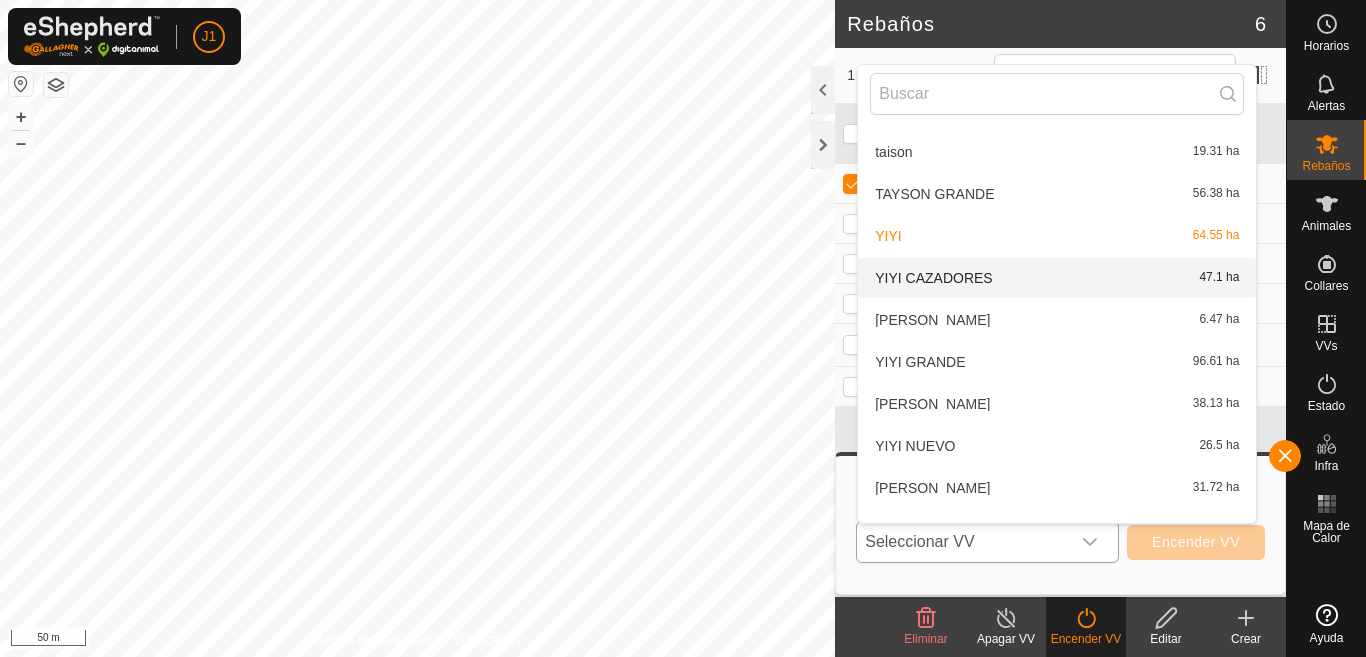 scroll, scrollTop: 358, scrollLeft: 0, axis: vertical 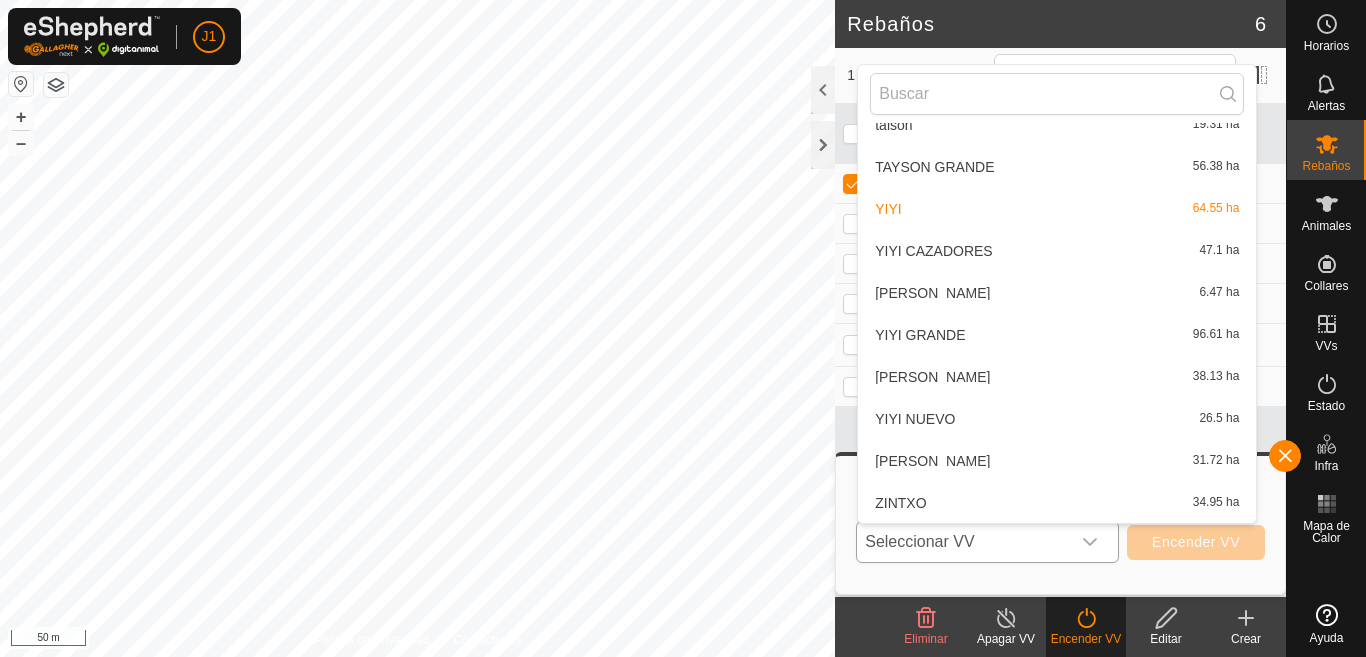click on "[PERSON_NAME]  6.47 ha" at bounding box center (1057, 293) 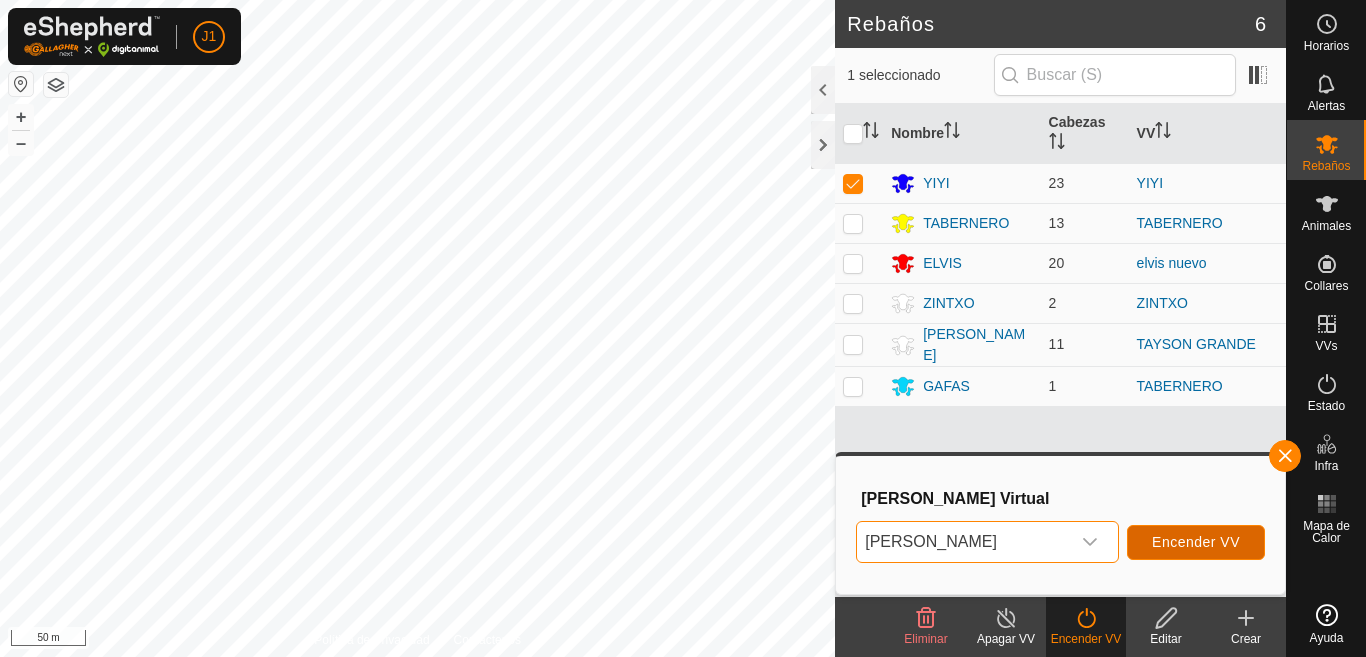 click on "Encender VV" at bounding box center [1196, 542] 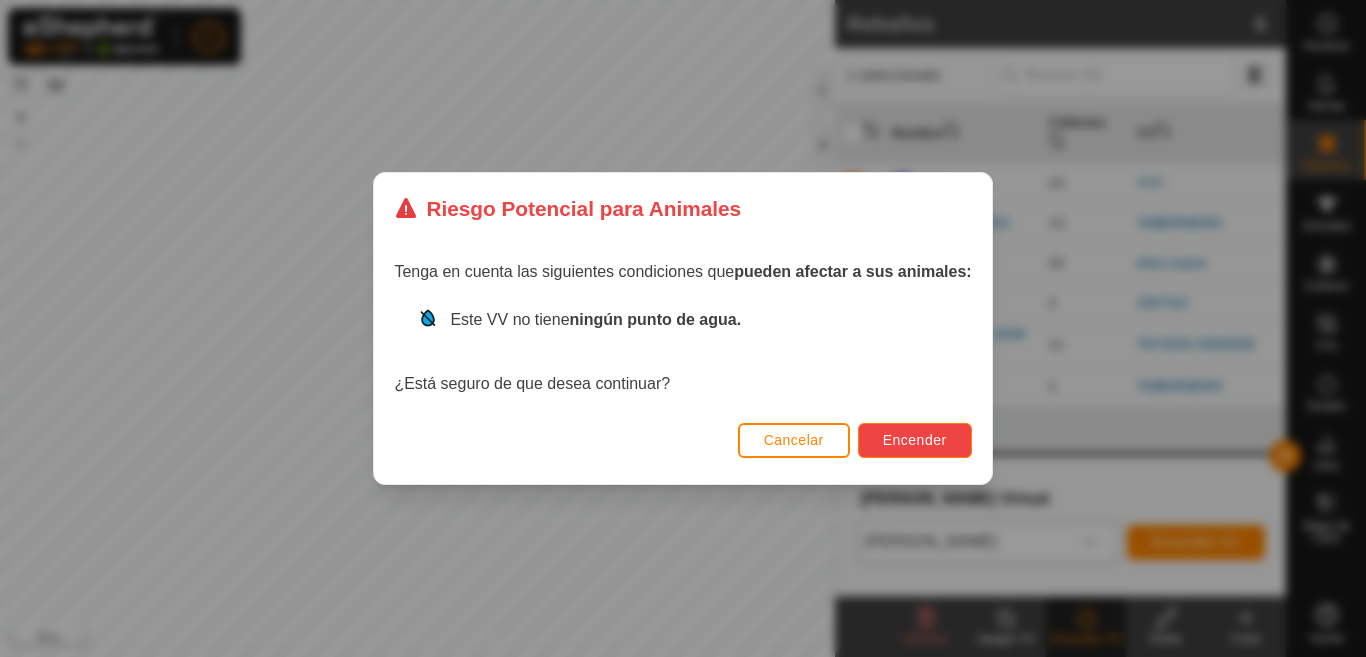 click on "Encender" at bounding box center (915, 440) 